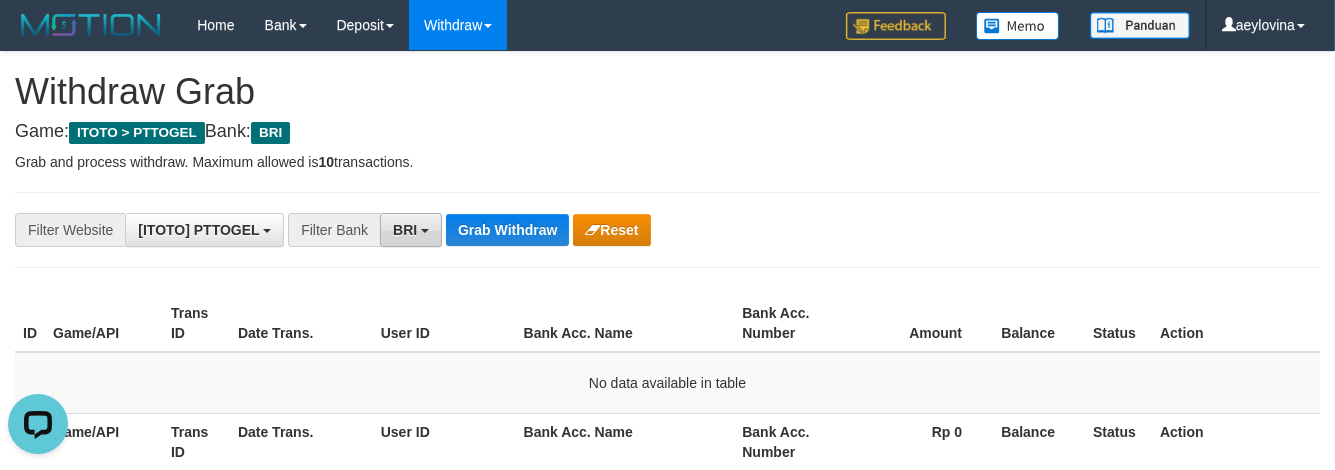 scroll, scrollTop: 0, scrollLeft: 0, axis: both 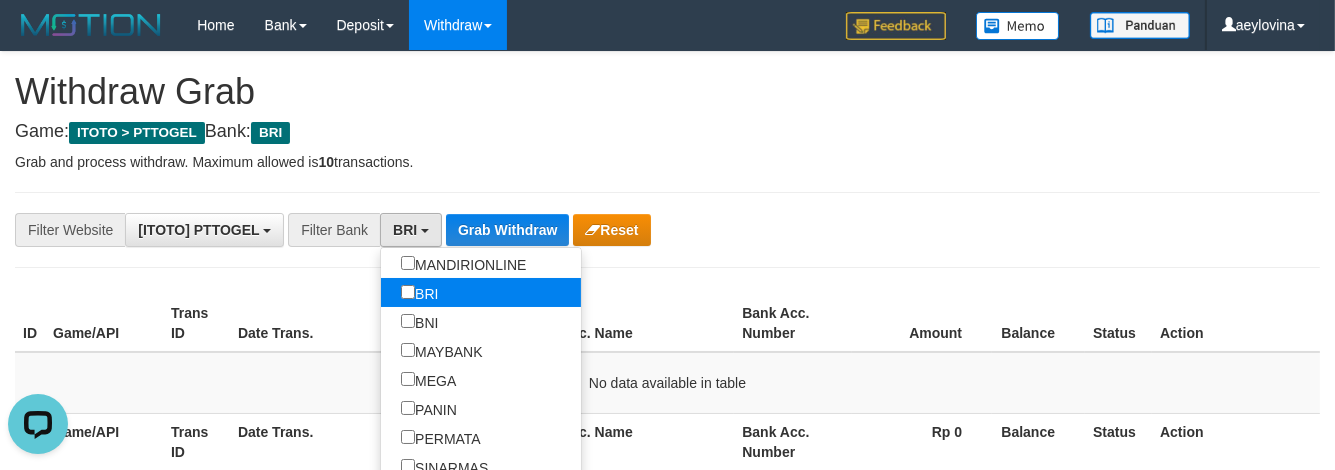 click on "BRI" at bounding box center (419, 292) 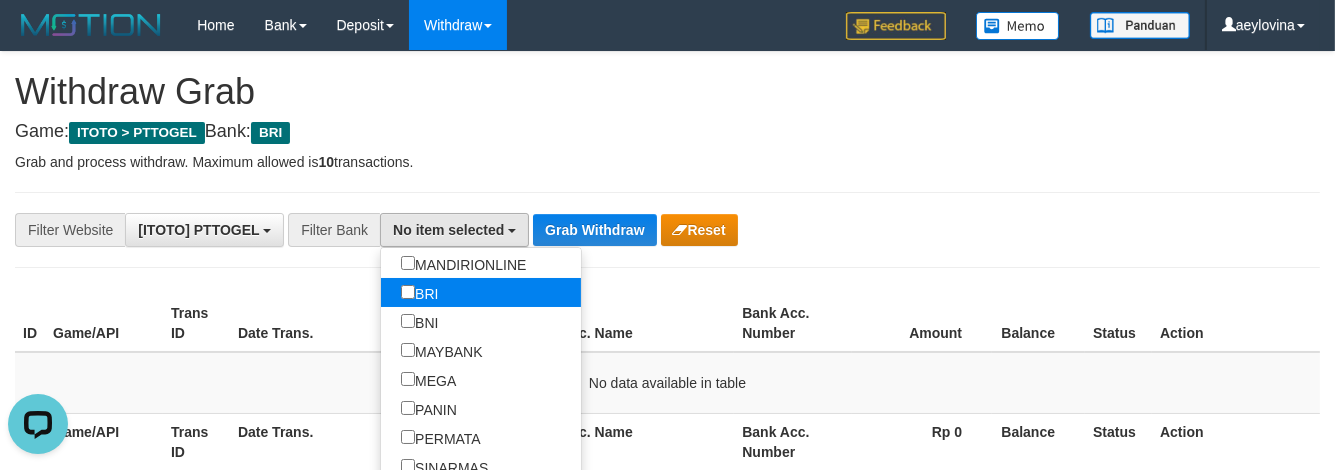 scroll, scrollTop: 388, scrollLeft: 0, axis: vertical 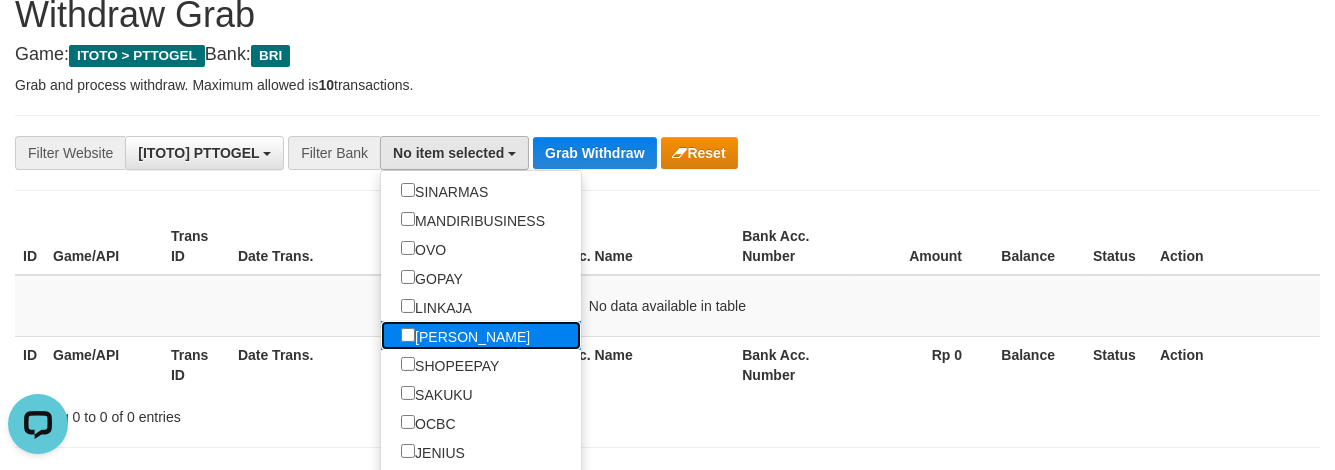 click on "[PERSON_NAME]" at bounding box center [465, 335] 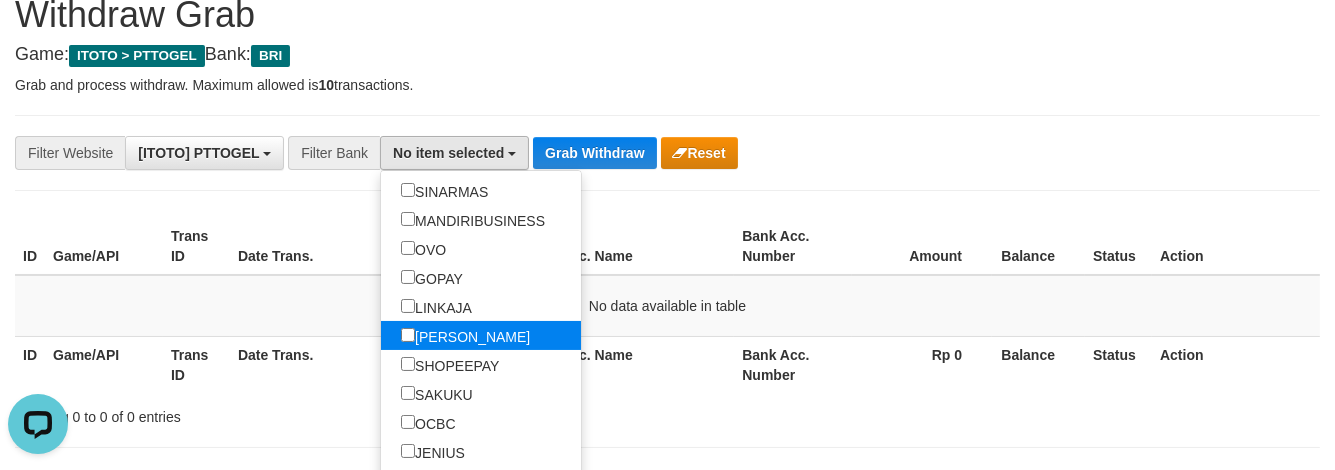 select on "****" 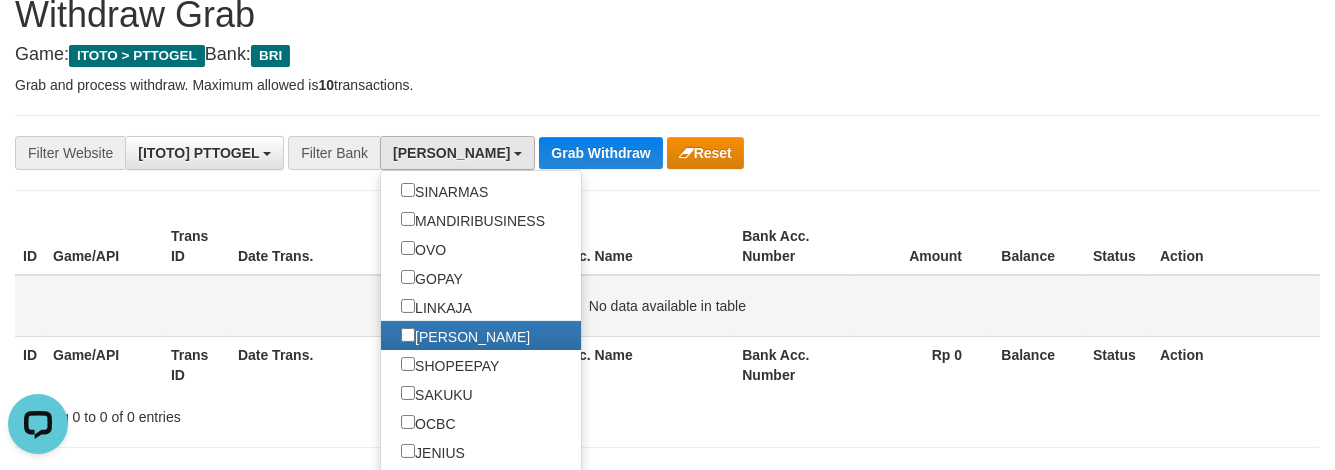 drag, startPoint x: 618, startPoint y: 285, endPoint x: 613, endPoint y: 276, distance: 10.29563 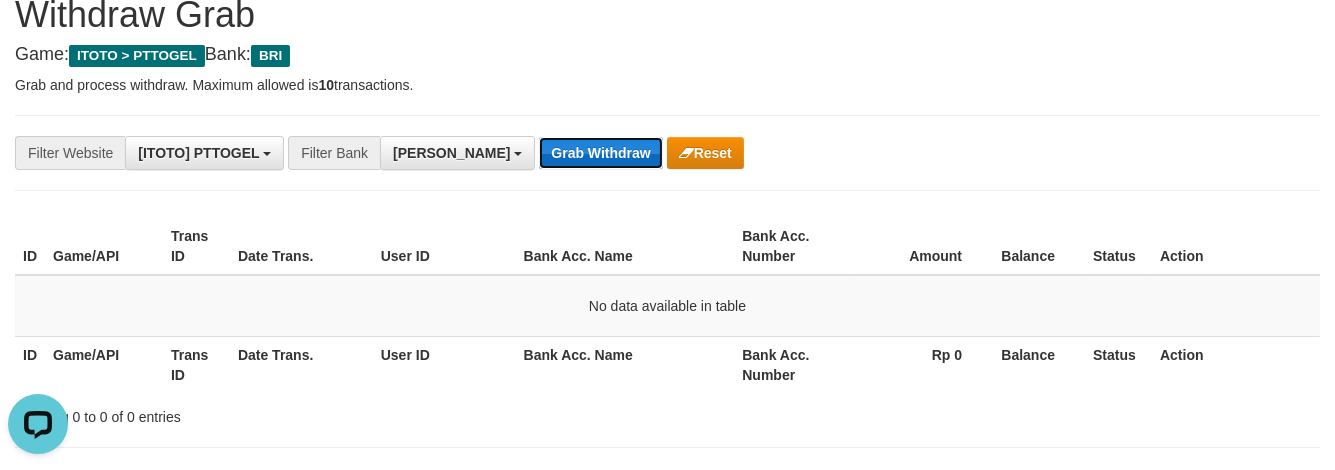 click on "Grab Withdraw" at bounding box center (600, 153) 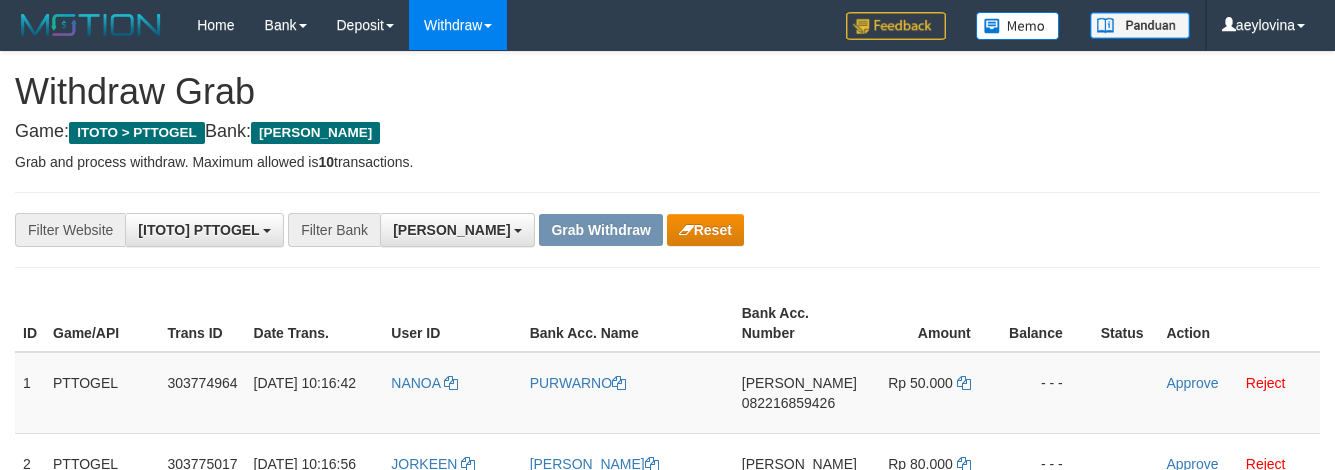 scroll, scrollTop: 151, scrollLeft: 0, axis: vertical 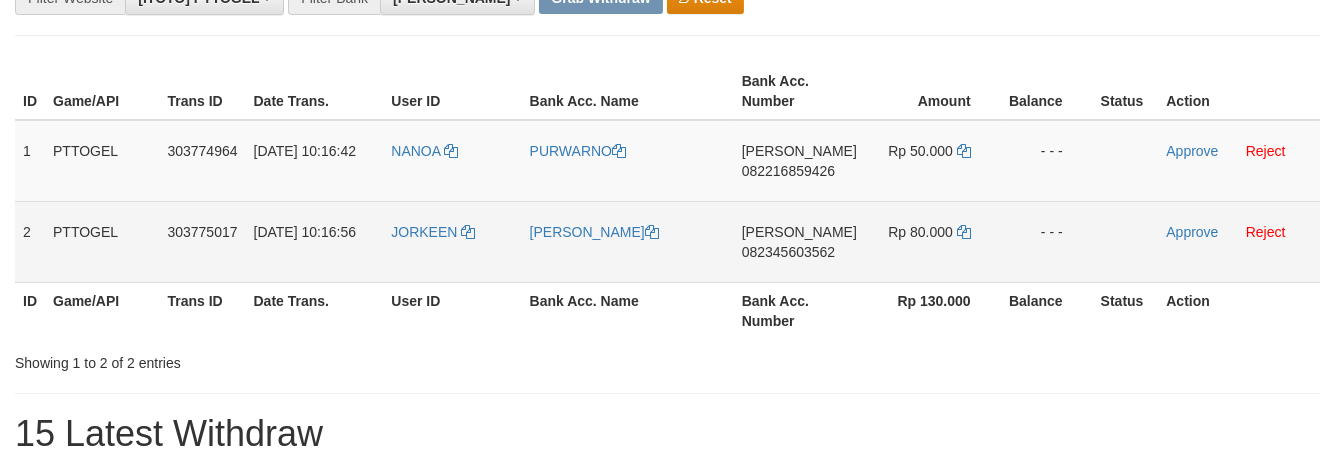drag, startPoint x: 435, startPoint y: 174, endPoint x: 911, endPoint y: 250, distance: 482.02905 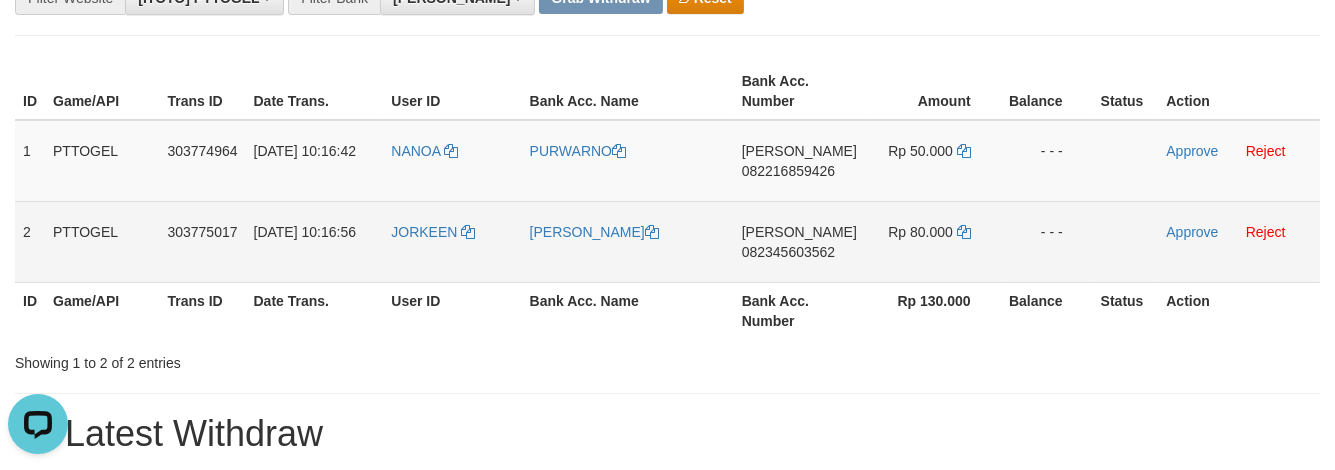 scroll, scrollTop: 0, scrollLeft: 0, axis: both 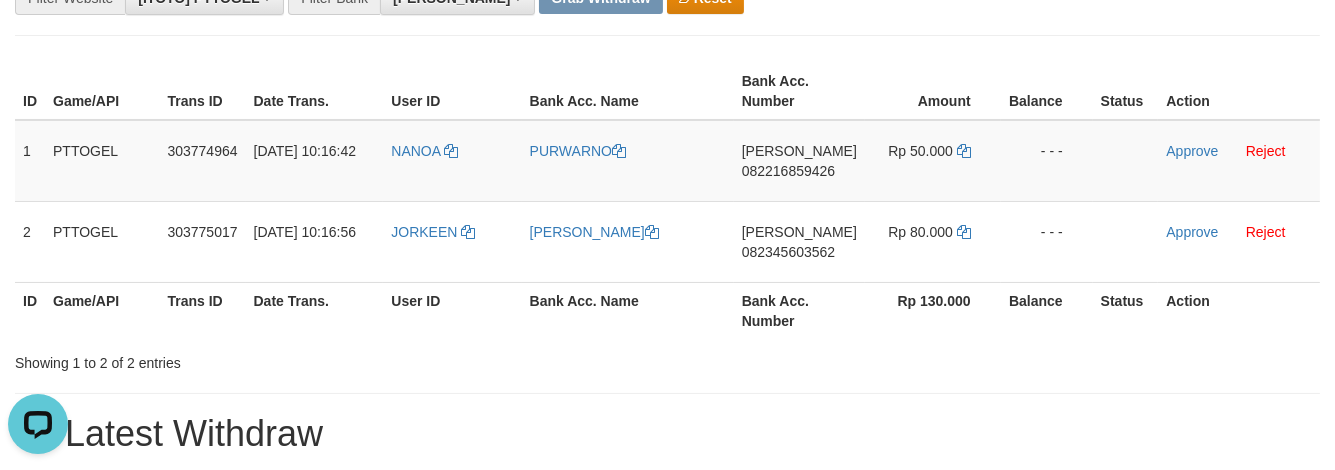 click on "**********" at bounding box center (667, 851) 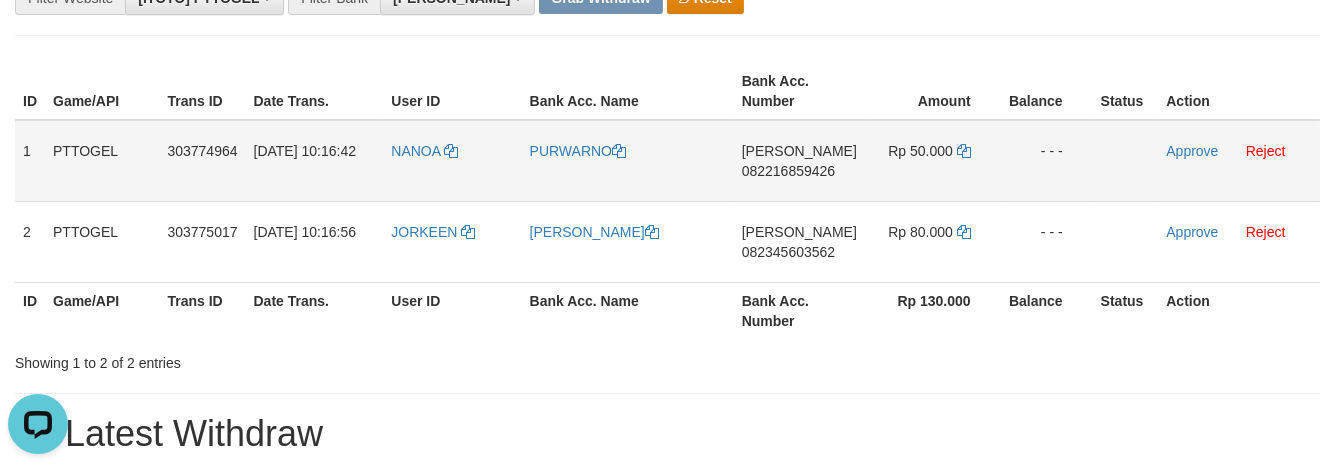 click on "DANA
082216859426" at bounding box center [799, 161] 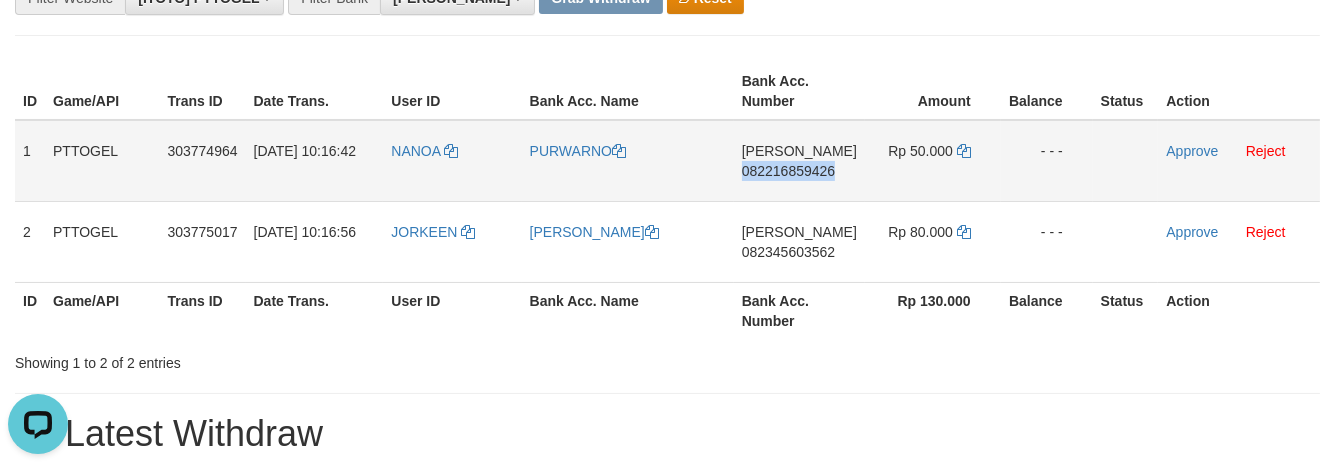 click on "DANA
082216859426" at bounding box center [799, 161] 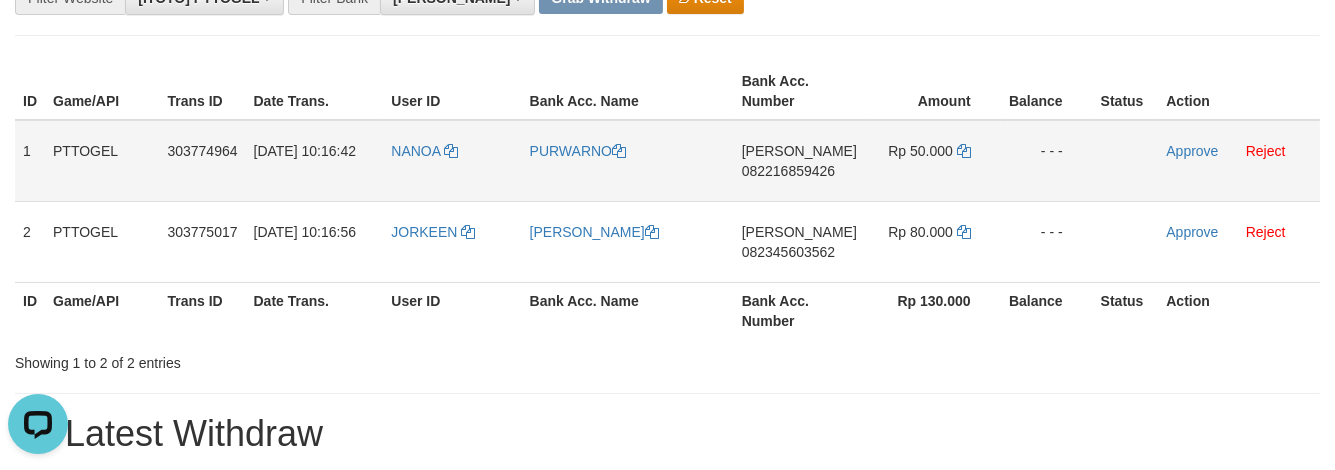 click on "Rp 50.000" at bounding box center (933, 161) 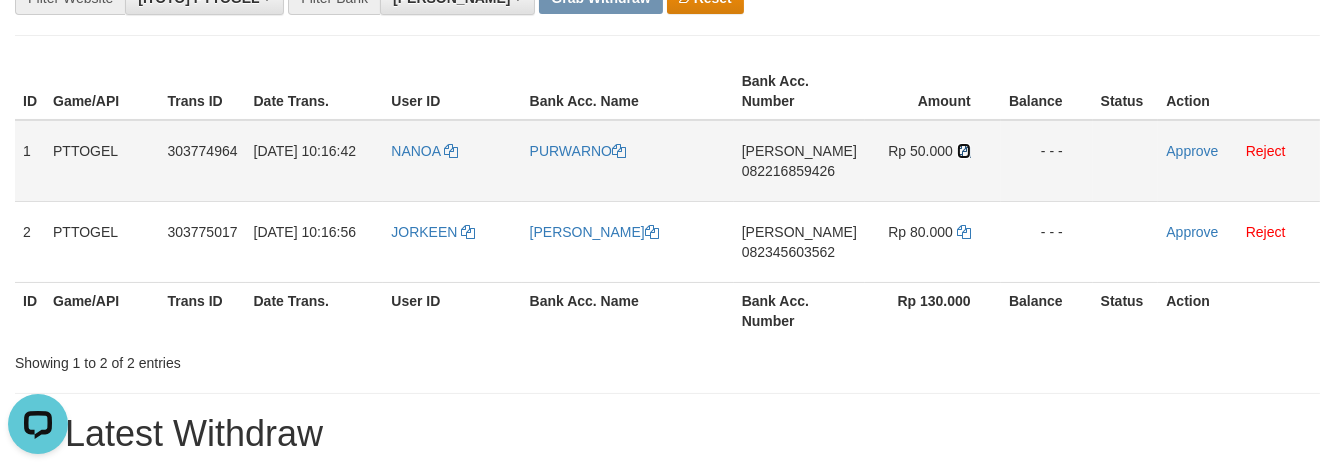 click at bounding box center (964, 151) 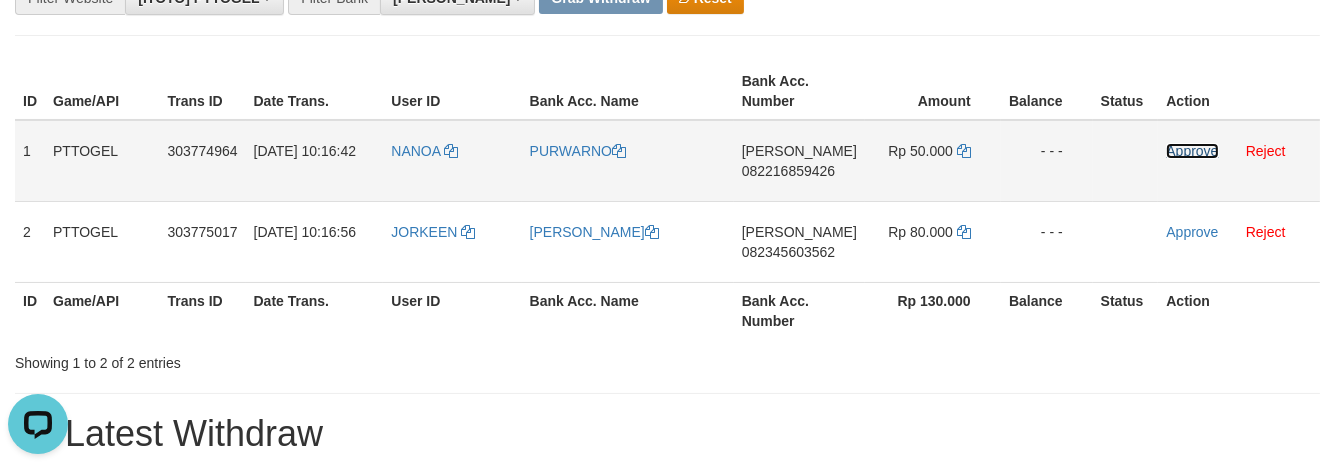 click on "Approve" at bounding box center [1192, 151] 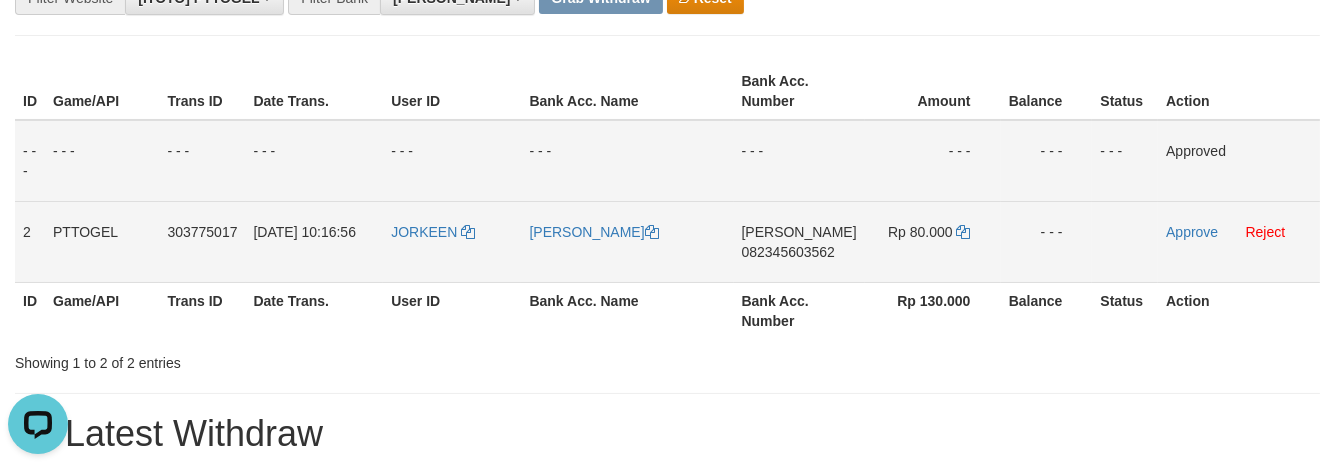 click on "DANA
082345603562" at bounding box center (799, 241) 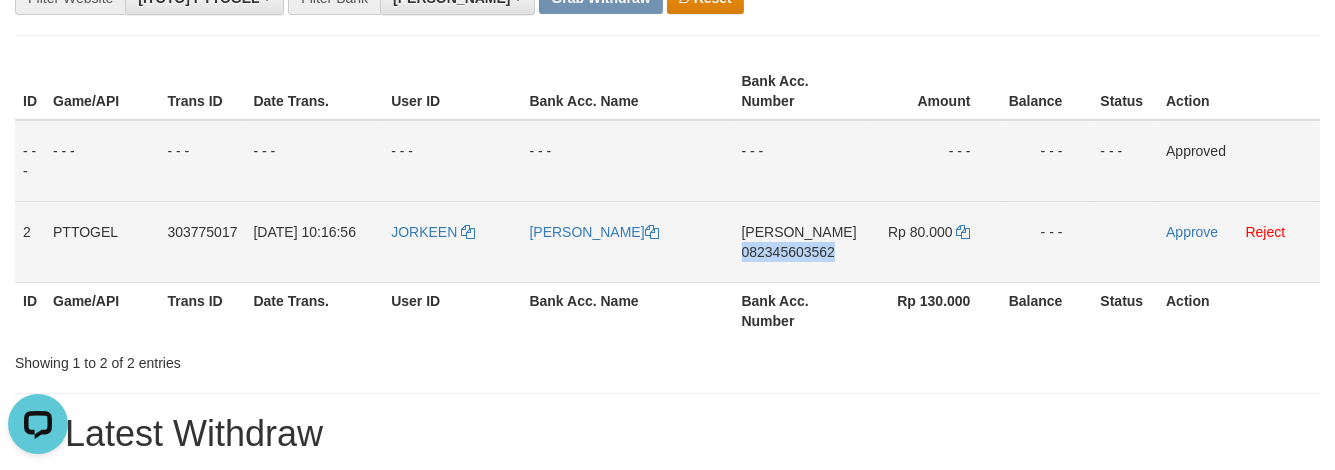 click on "DANA
082345603562" at bounding box center [799, 241] 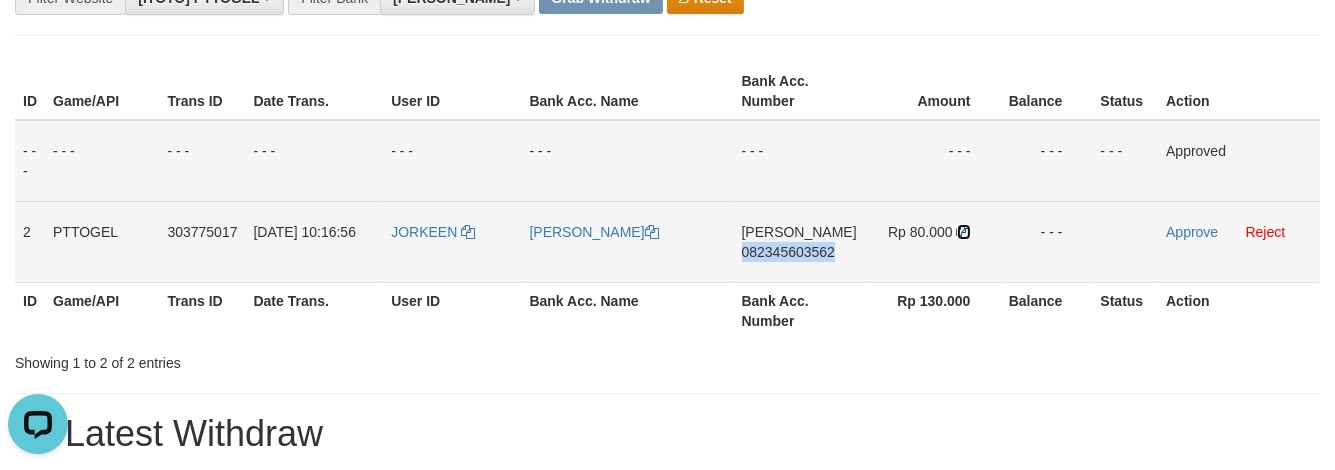 click at bounding box center (964, 232) 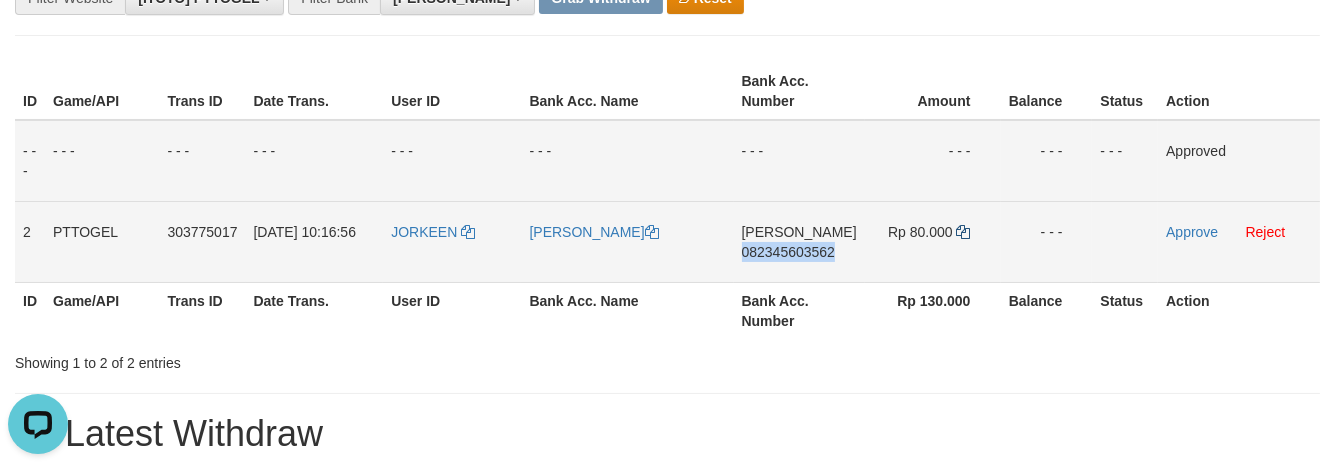 copy on "082345603562" 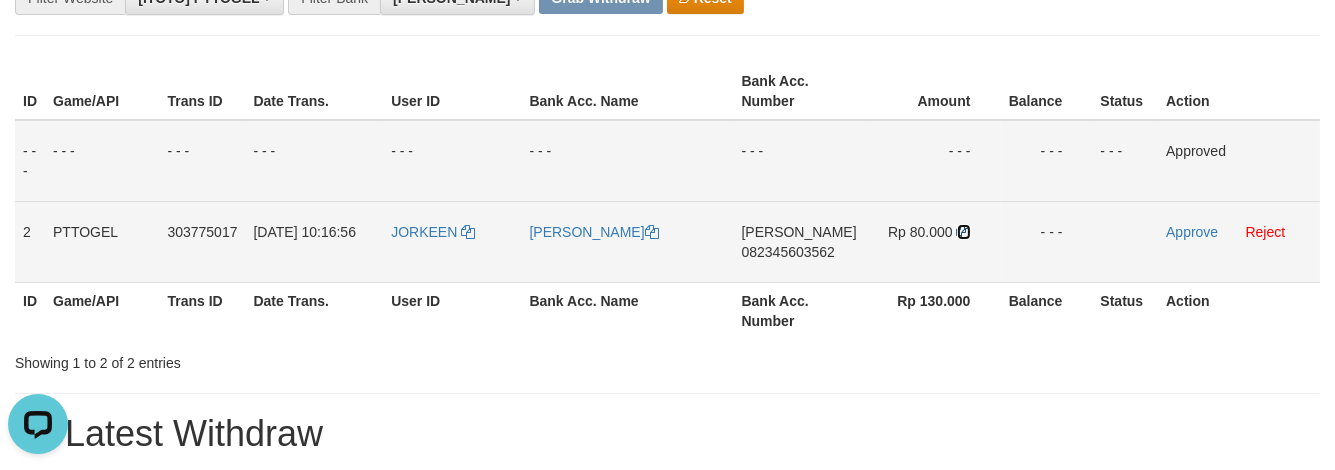 click at bounding box center [964, 232] 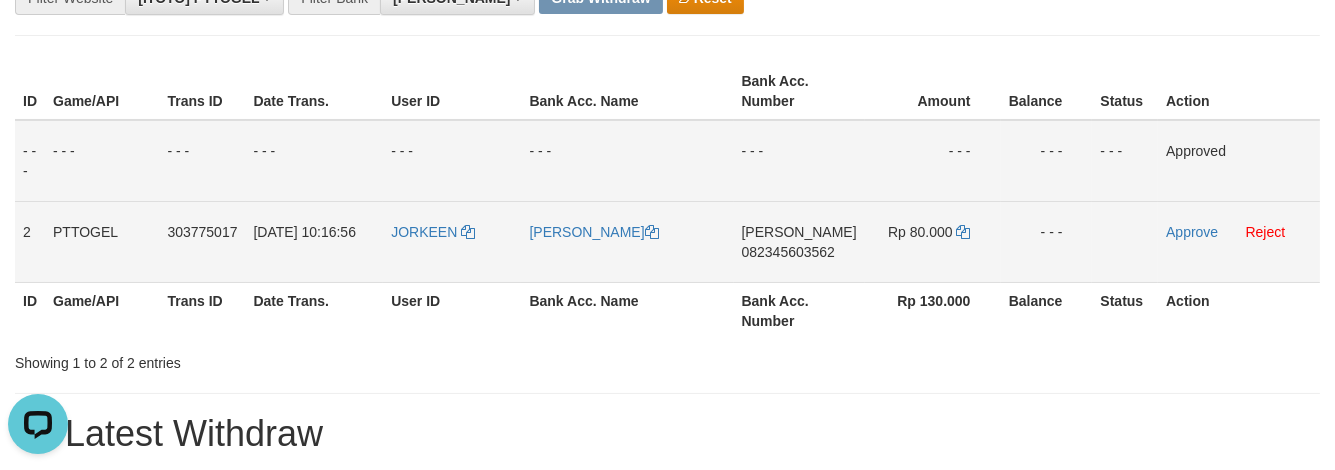 click on "JORKEEN" at bounding box center [452, 241] 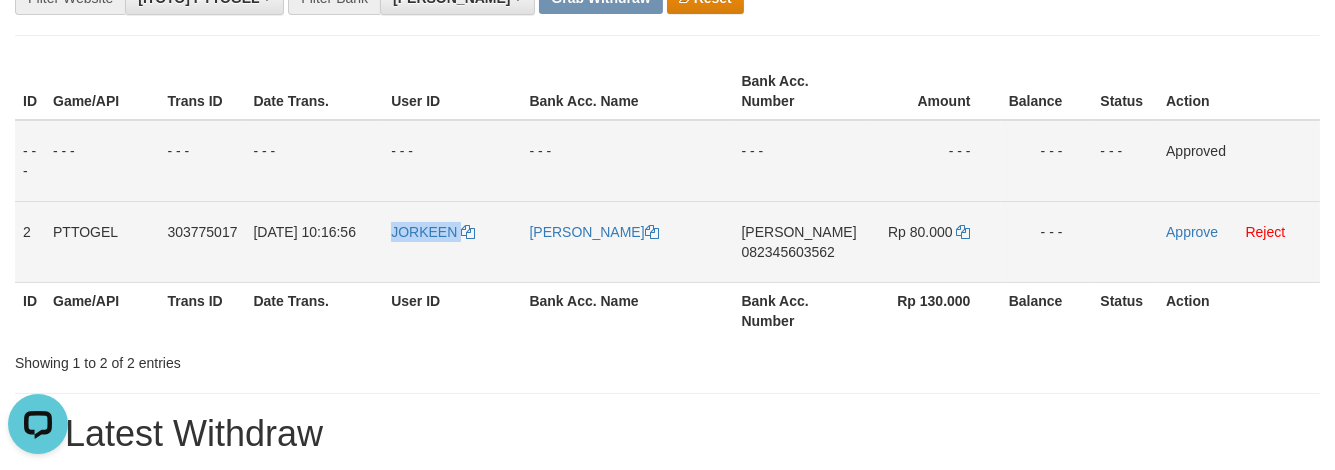 click on "JORKEEN" at bounding box center (452, 241) 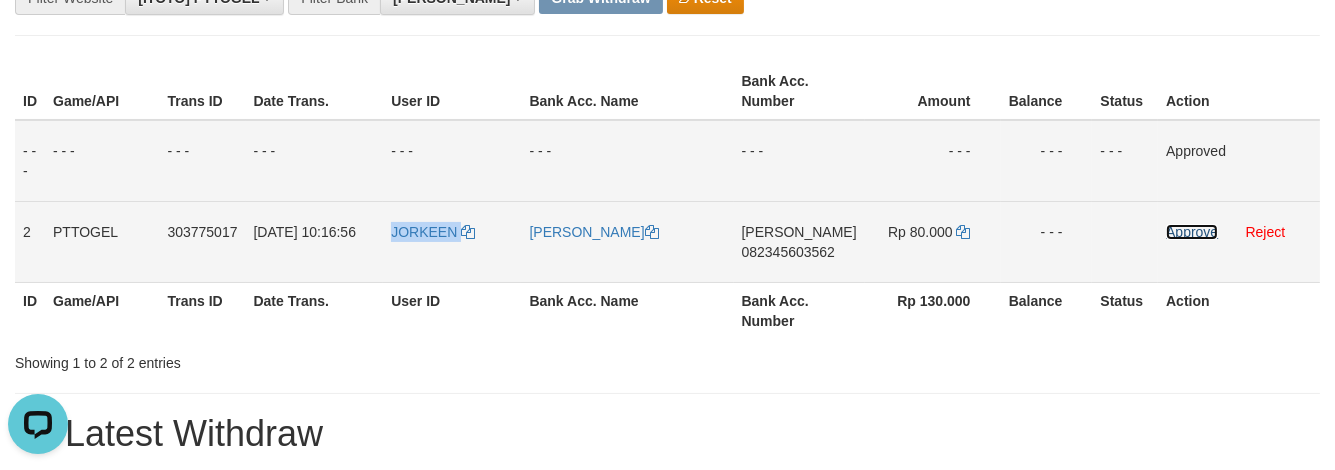 click on "Approve" at bounding box center [1192, 232] 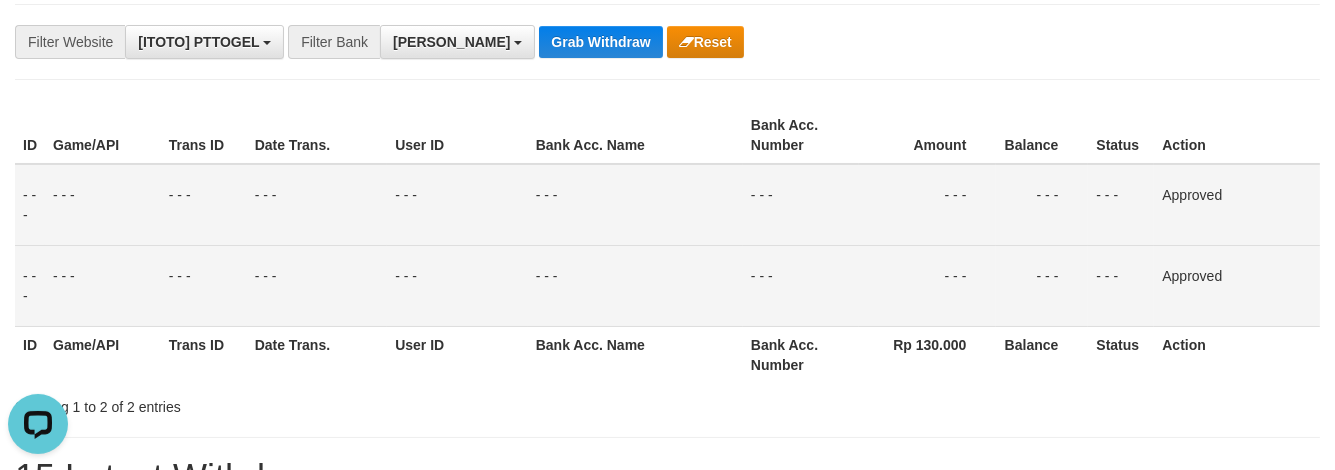 scroll, scrollTop: 154, scrollLeft: 0, axis: vertical 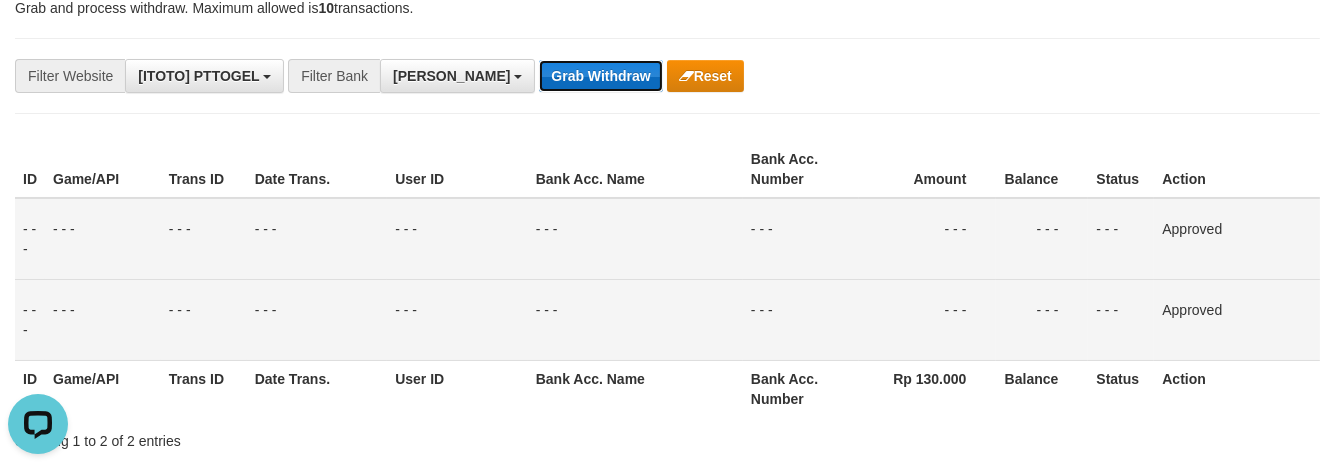 click on "Grab Withdraw" at bounding box center (600, 76) 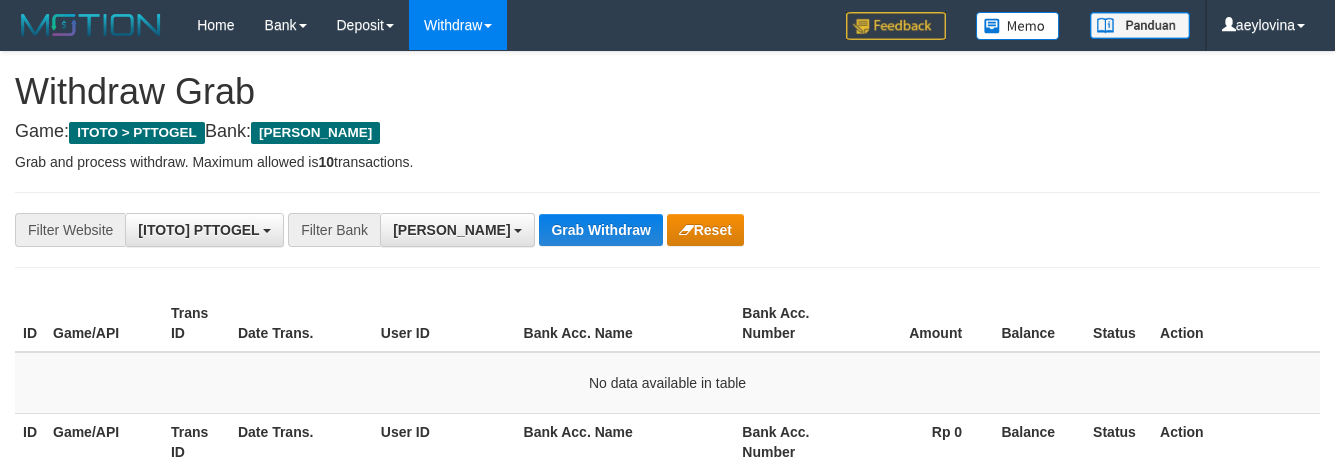 scroll, scrollTop: 62, scrollLeft: 0, axis: vertical 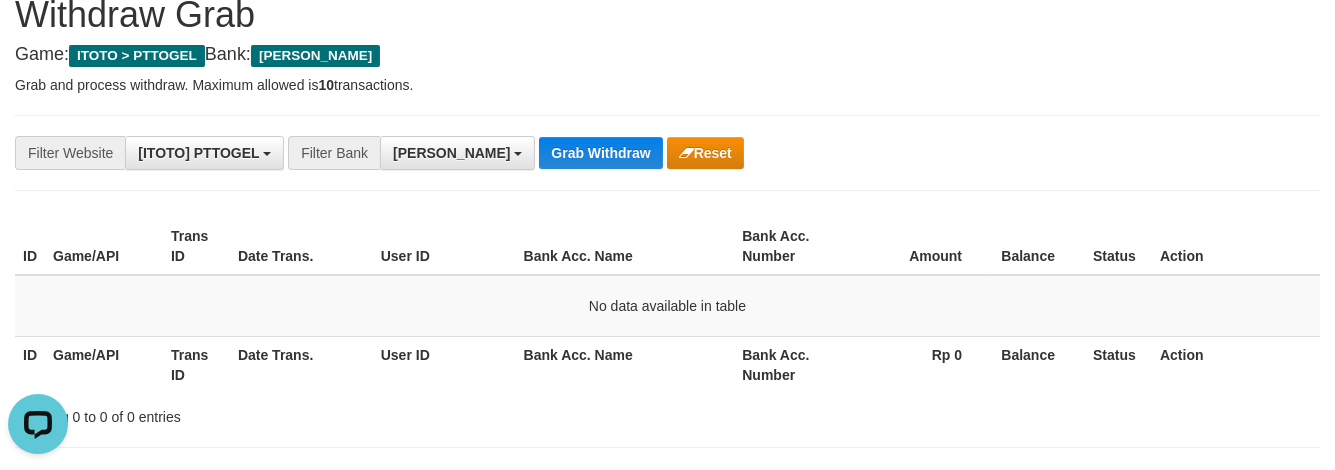 drag, startPoint x: 1327, startPoint y: 253, endPoint x: 1088, endPoint y: 229, distance: 240.202 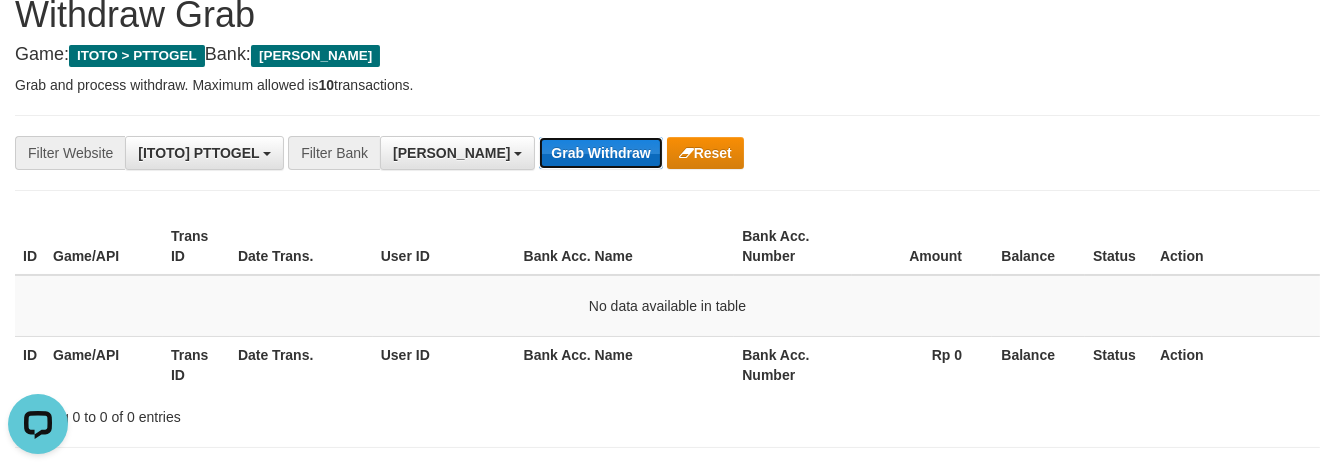 click on "Grab Withdraw" at bounding box center [600, 153] 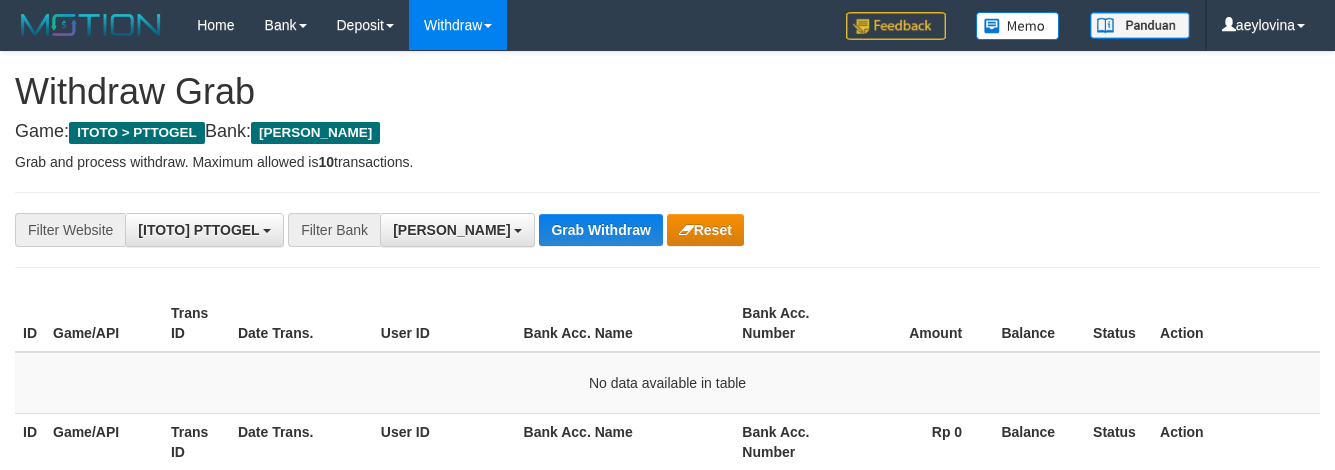scroll, scrollTop: 0, scrollLeft: 0, axis: both 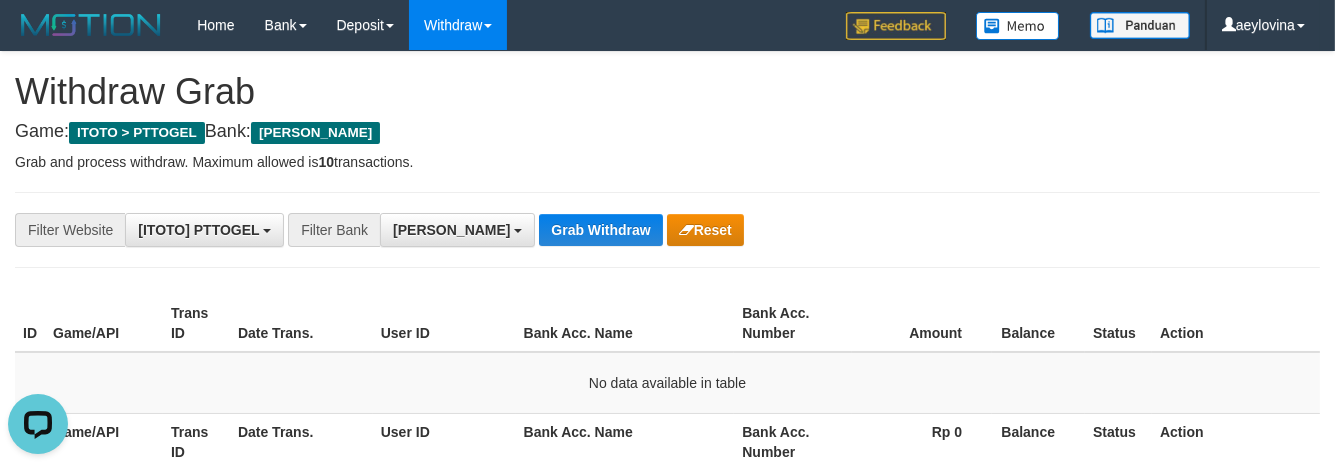 click on "**********" at bounding box center (667, 1033) 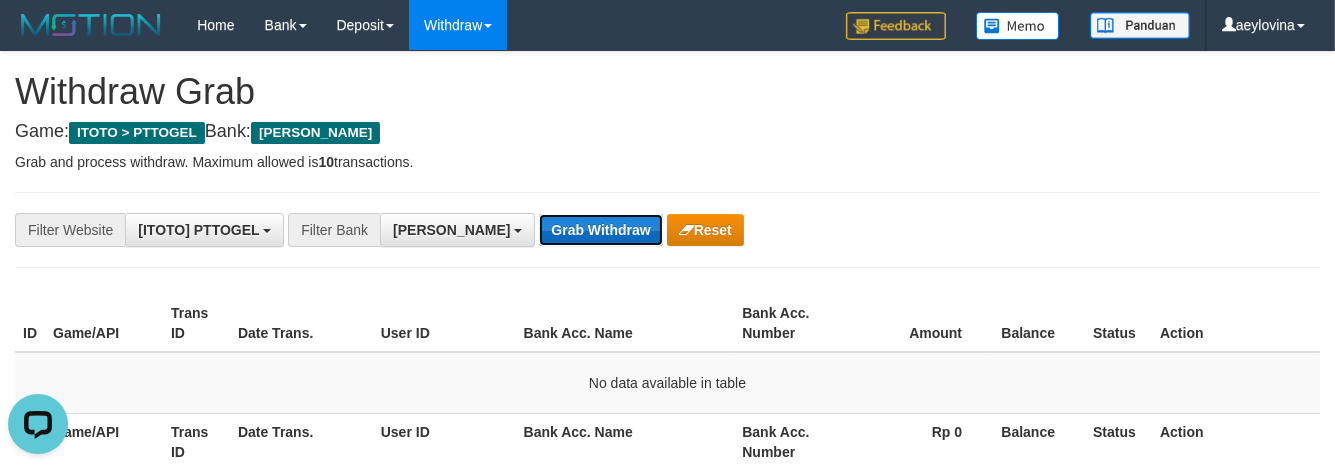 click on "Grab Withdraw" at bounding box center [600, 230] 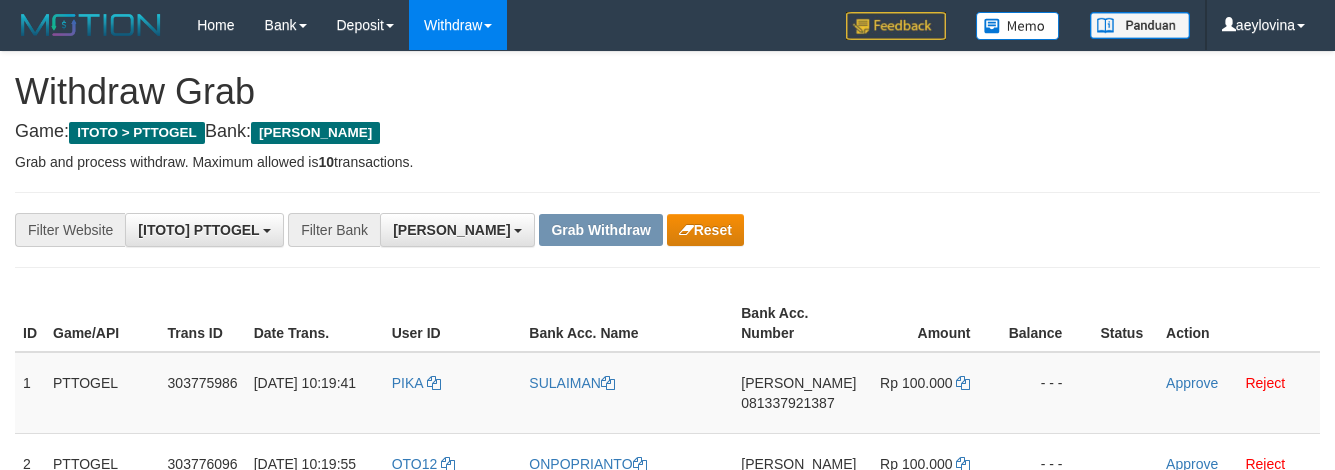 scroll, scrollTop: 0, scrollLeft: 0, axis: both 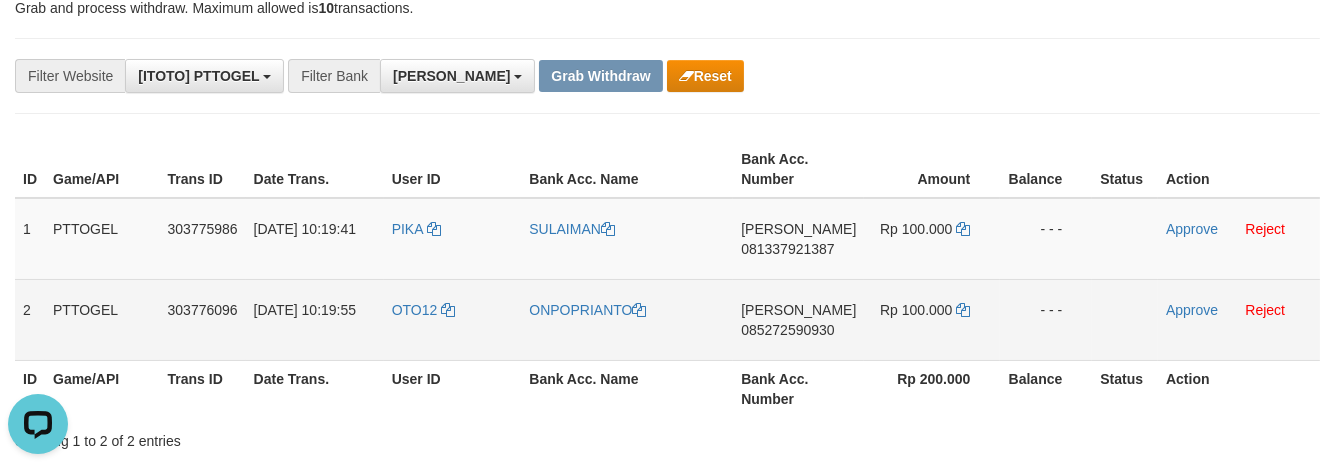 drag, startPoint x: 446, startPoint y: 257, endPoint x: 909, endPoint y: 328, distance: 468.4122 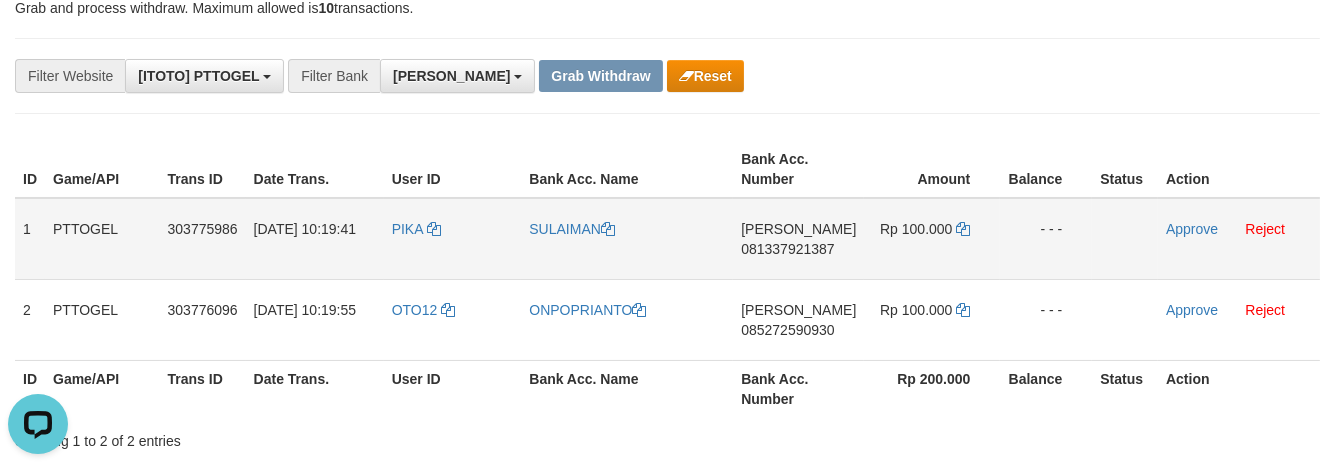 click on "DANA
081337921387" at bounding box center [798, 239] 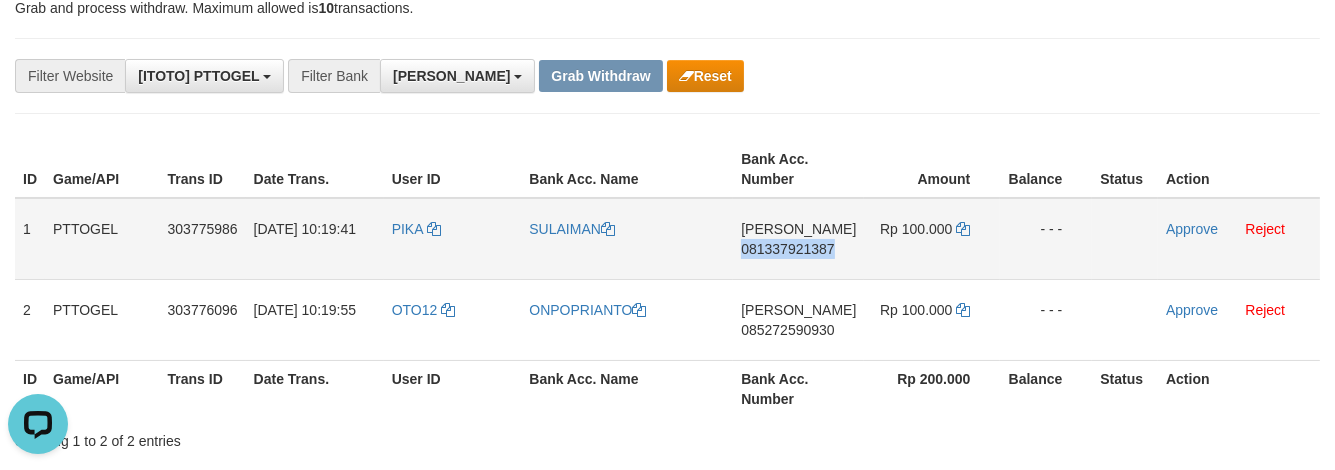 click on "DANA
081337921387" at bounding box center (798, 239) 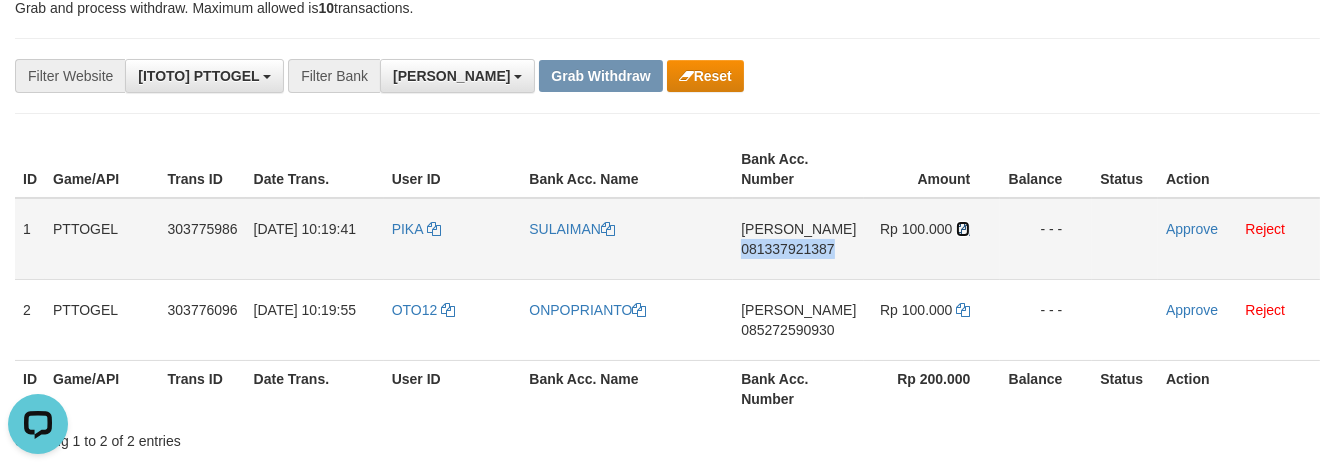 click at bounding box center [963, 229] 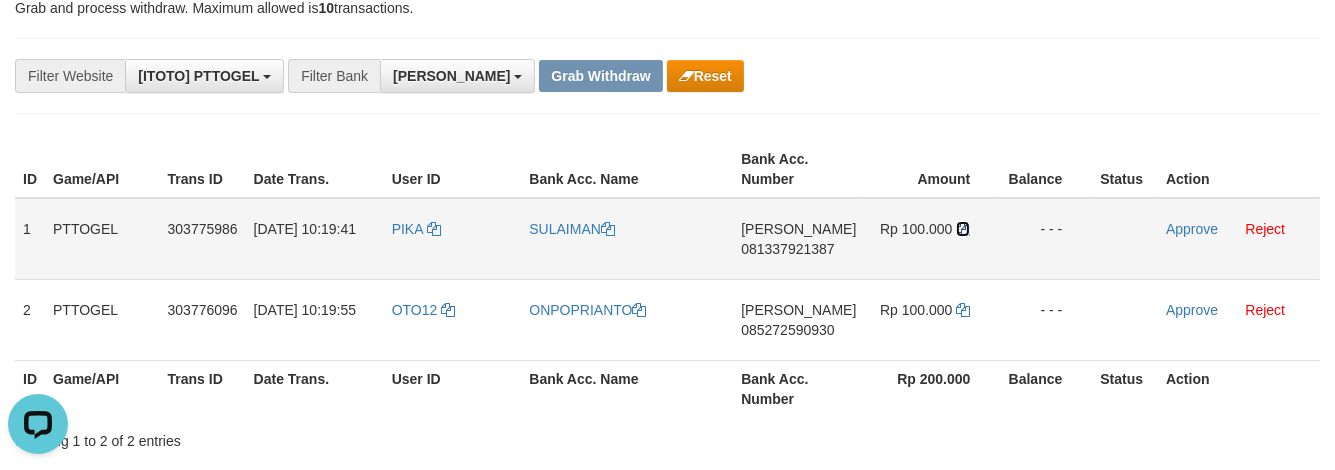click at bounding box center [963, 229] 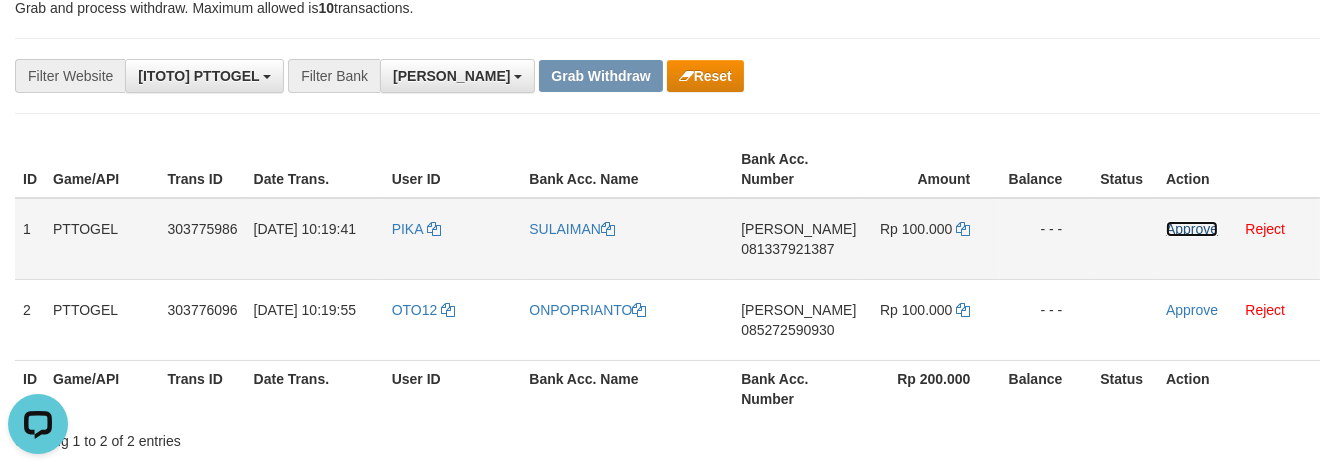 click on "Approve" at bounding box center [1192, 229] 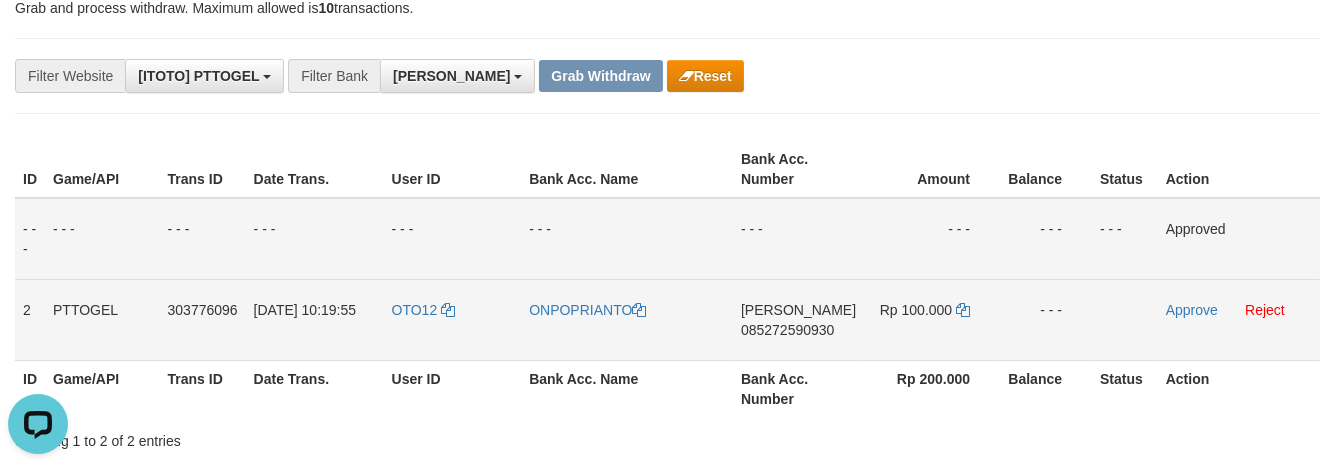 click on "DANA
085272590930" at bounding box center (798, 319) 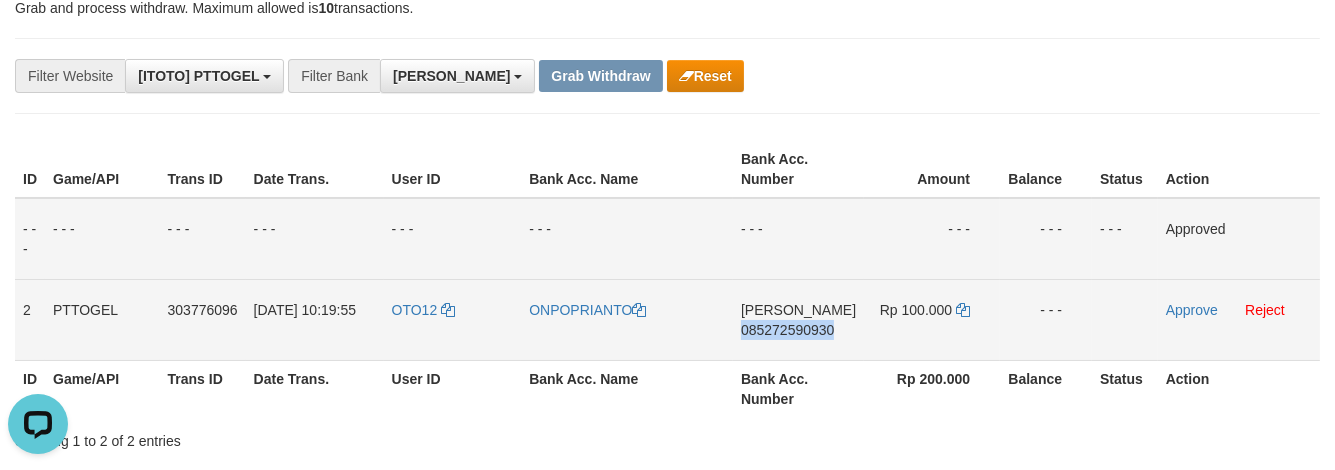 click on "DANA
085272590930" at bounding box center [798, 319] 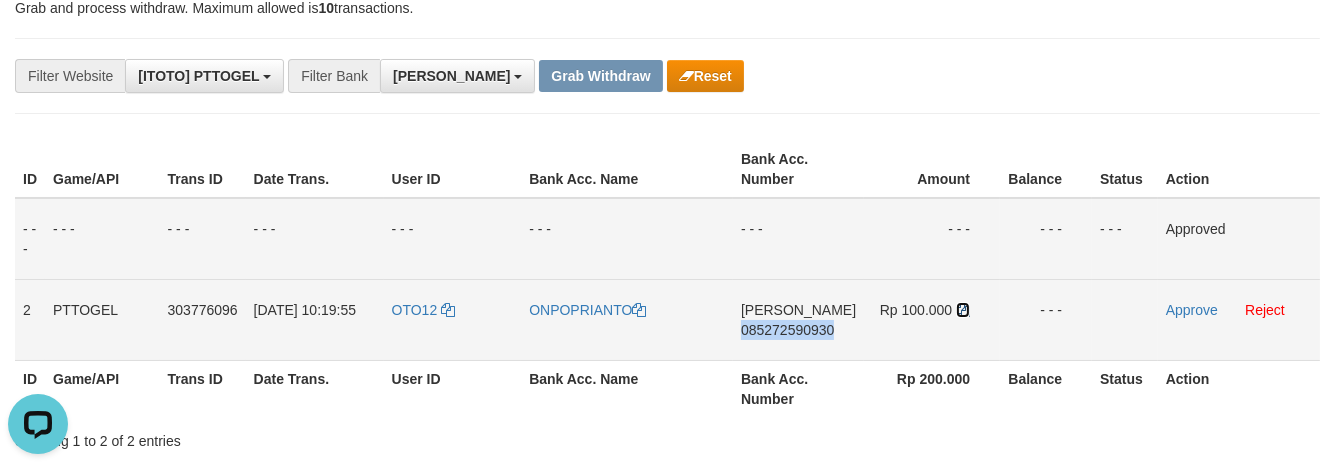 click at bounding box center (963, 310) 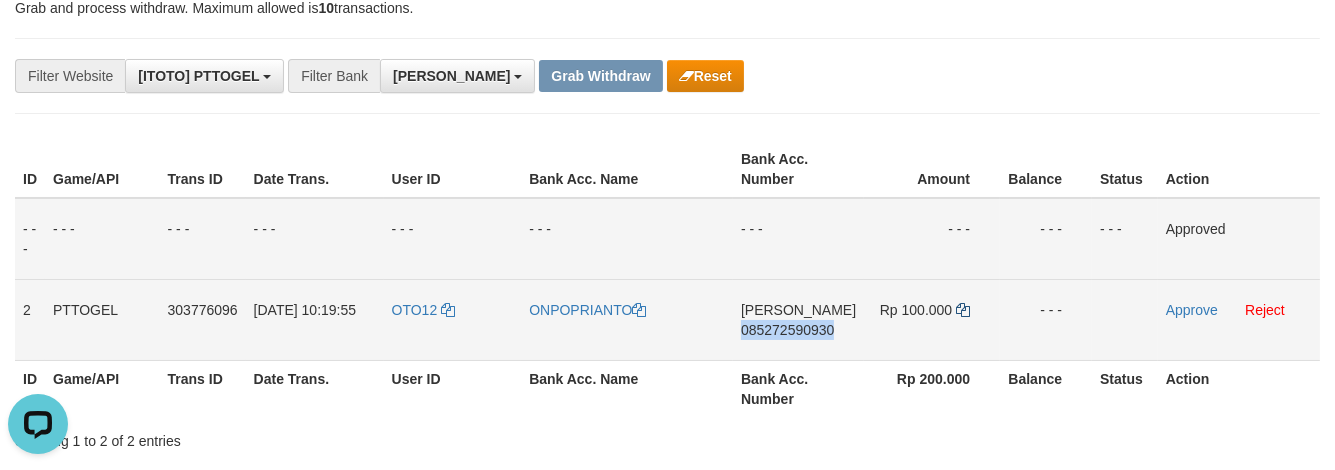 copy on "085272590930" 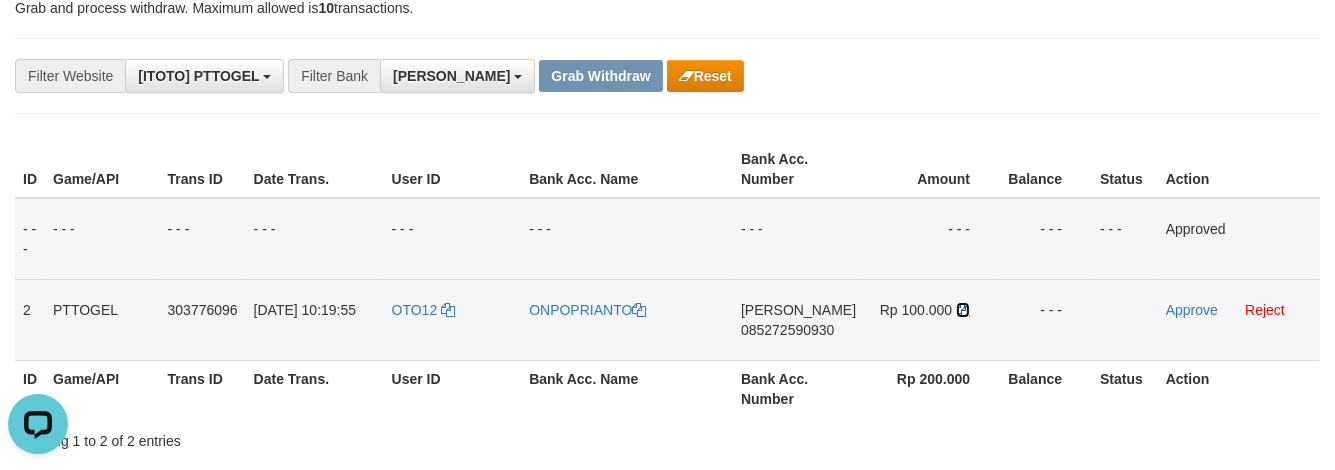 click at bounding box center (963, 310) 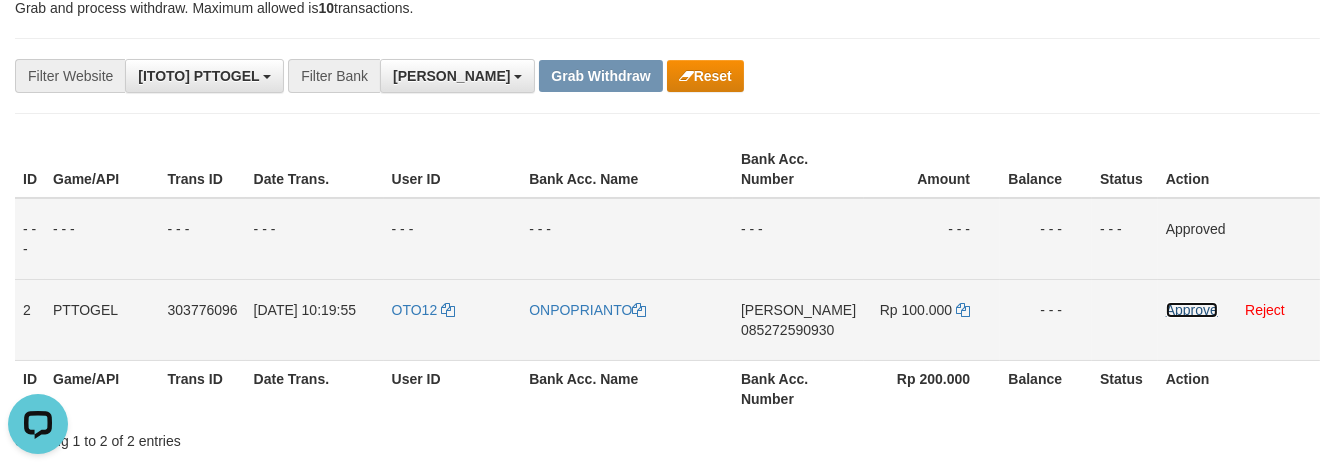 click on "Approve" at bounding box center (1192, 310) 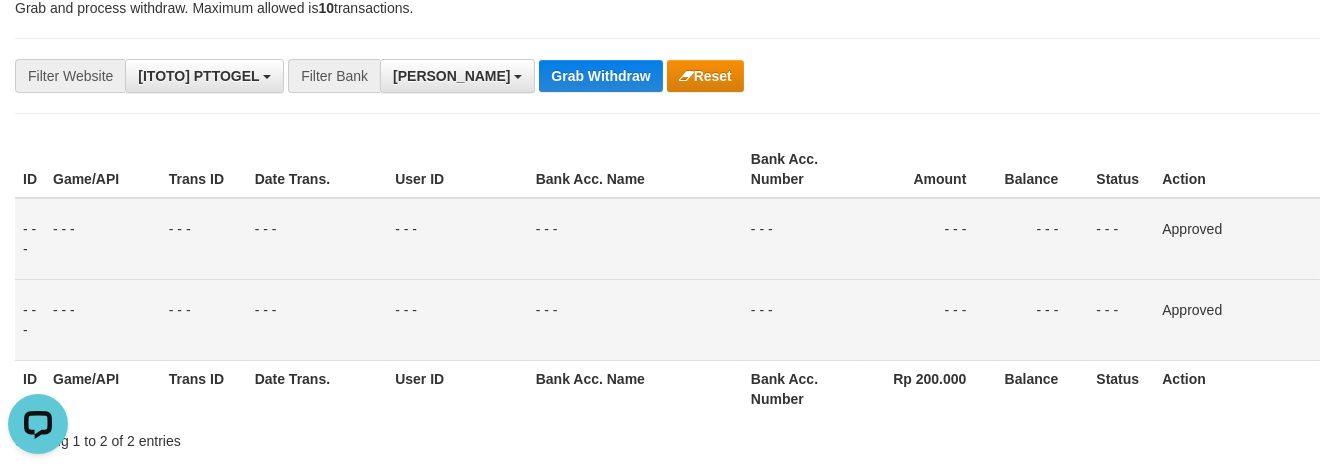 click on "Approved" at bounding box center (1237, 319) 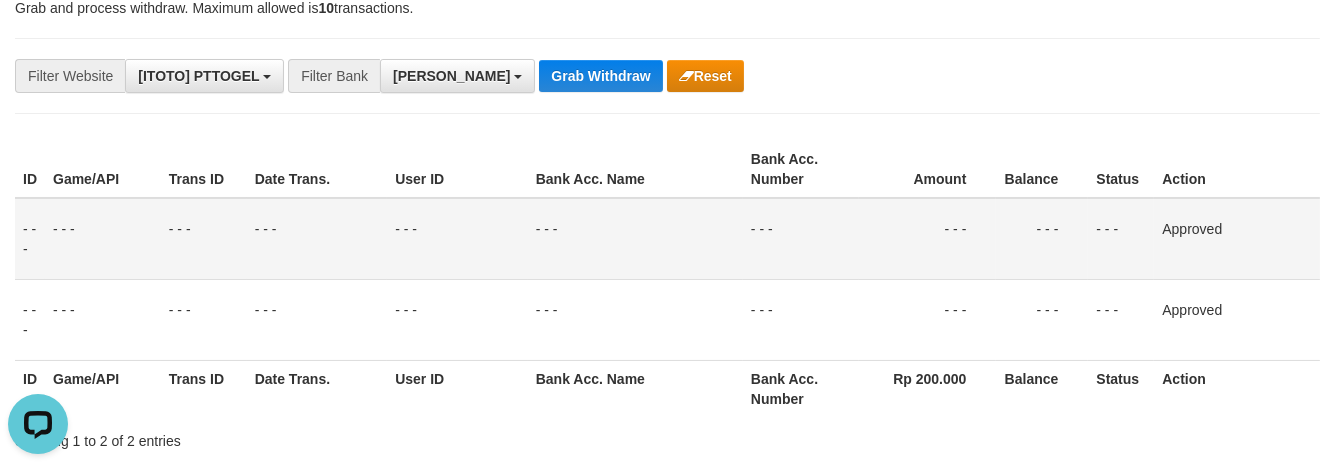 click on "Status" at bounding box center (1121, 388) 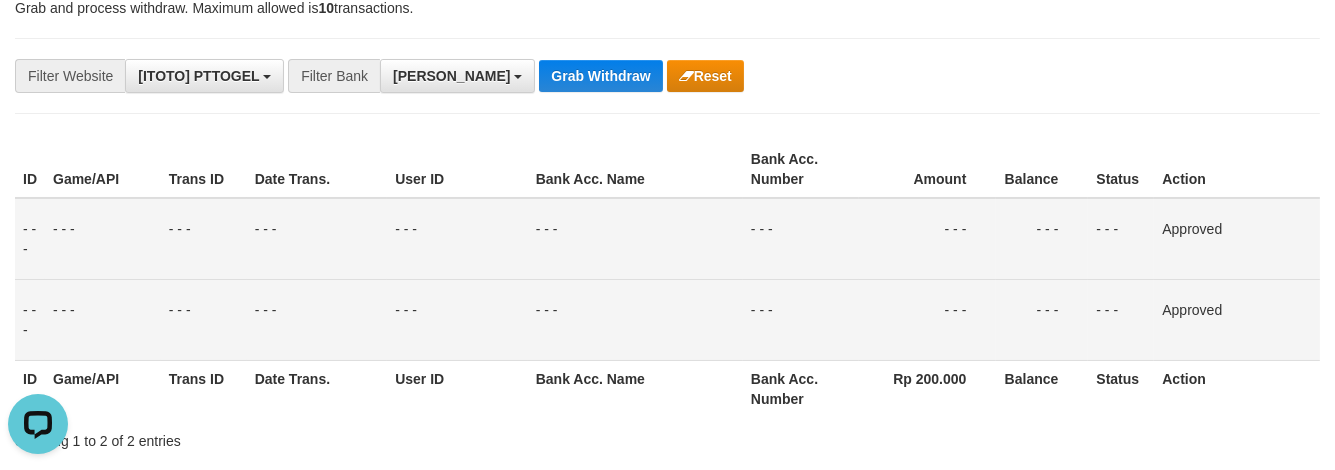 click on "- - -" at bounding box center [928, 319] 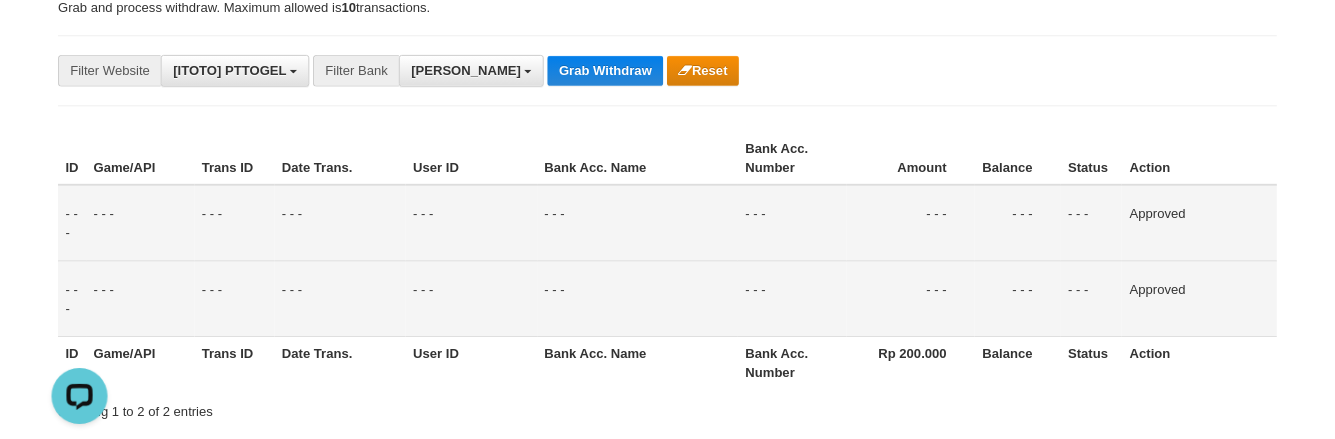 scroll, scrollTop: 538, scrollLeft: 0, axis: vertical 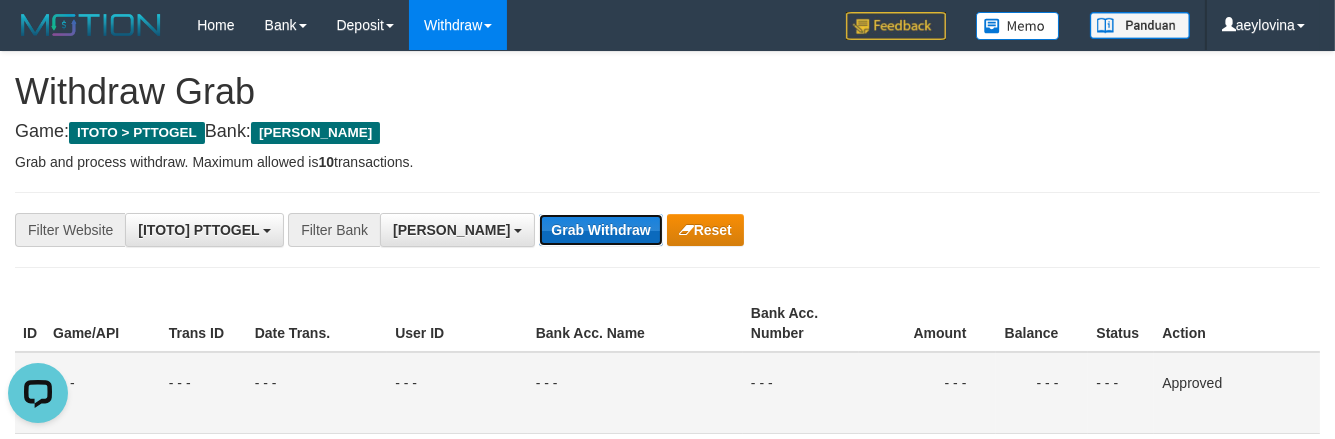 click on "**********" at bounding box center (667, 1083) 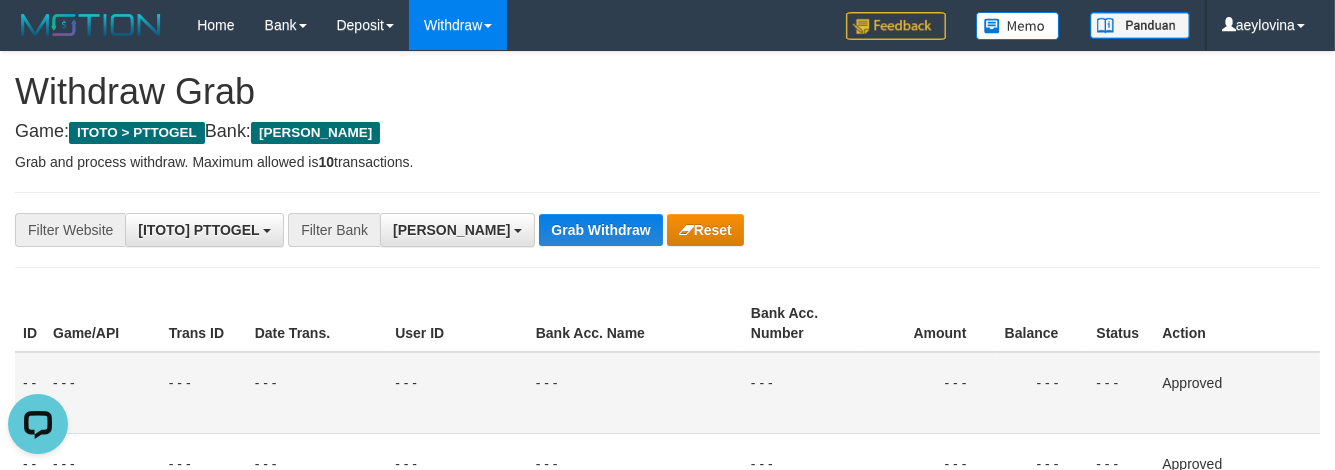 click on "**********" at bounding box center [667, 1083] 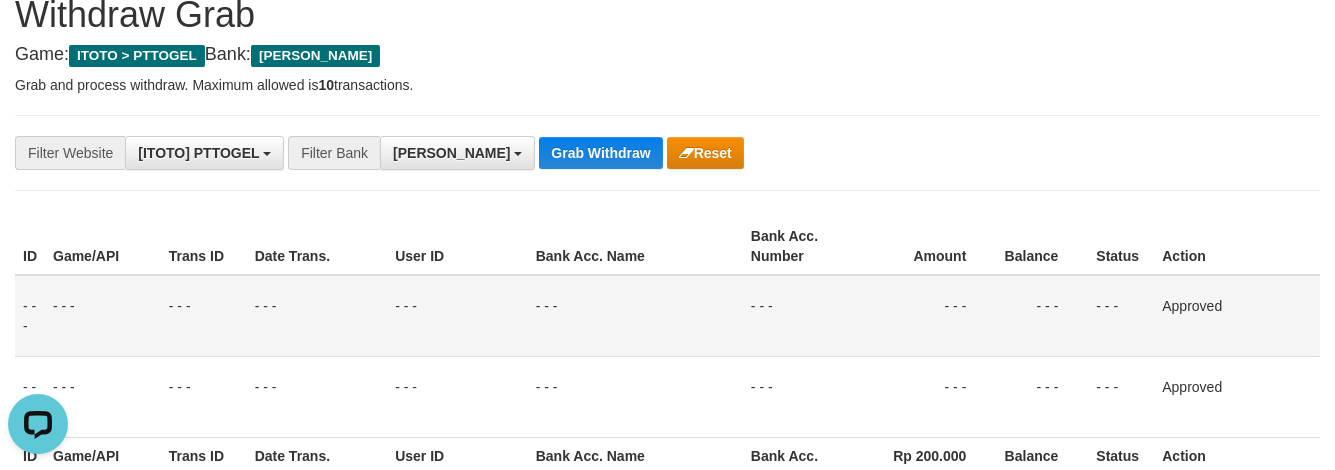 scroll, scrollTop: 154, scrollLeft: 0, axis: vertical 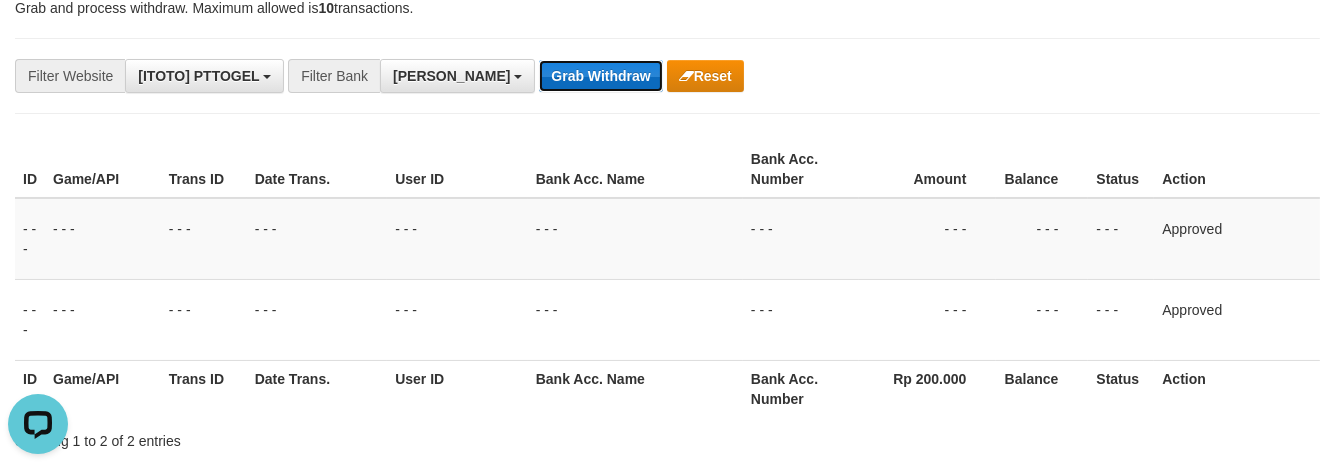 click on "Grab Withdraw" at bounding box center (600, 76) 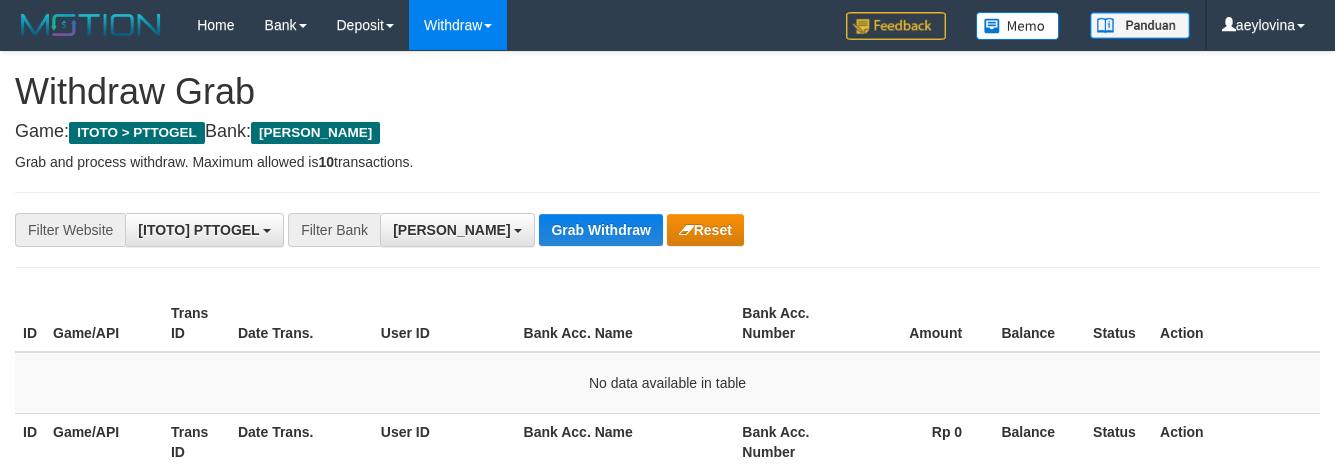 scroll, scrollTop: 0, scrollLeft: 0, axis: both 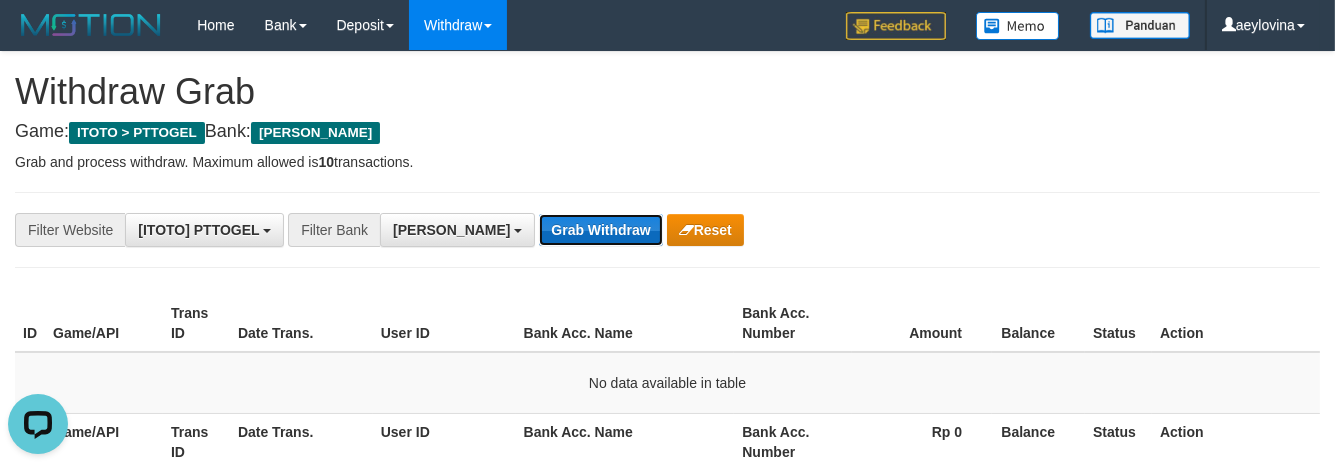 click on "Grab Withdraw" at bounding box center (600, 230) 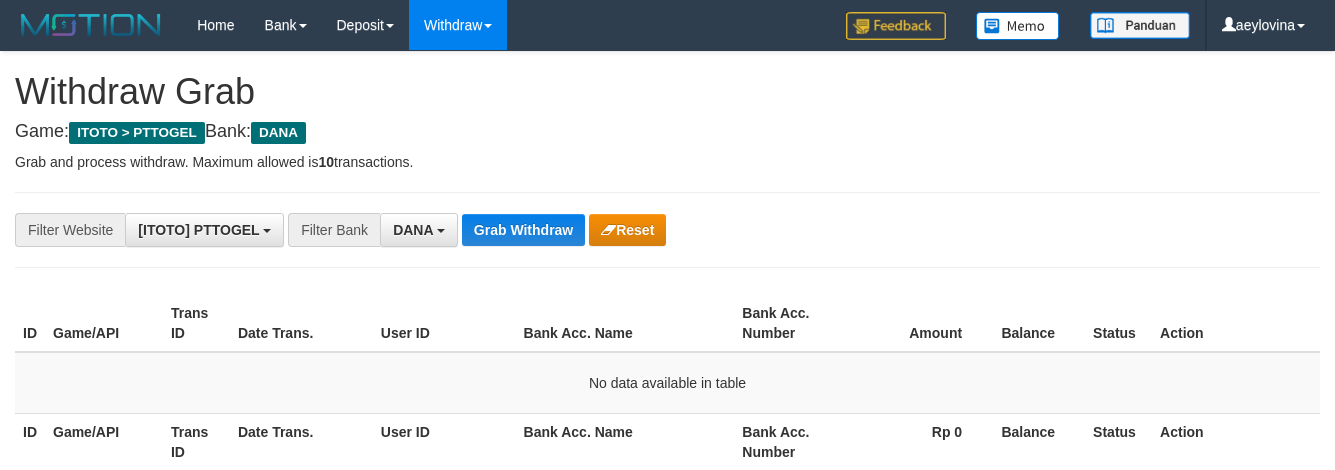 scroll, scrollTop: 155, scrollLeft: 0, axis: vertical 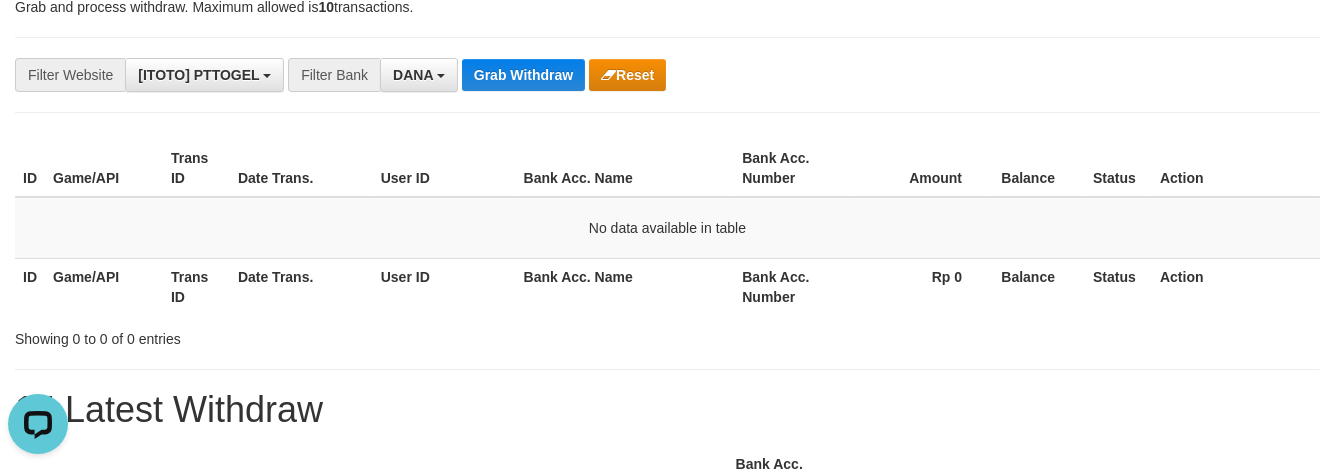click on "Action" at bounding box center [1236, 286] 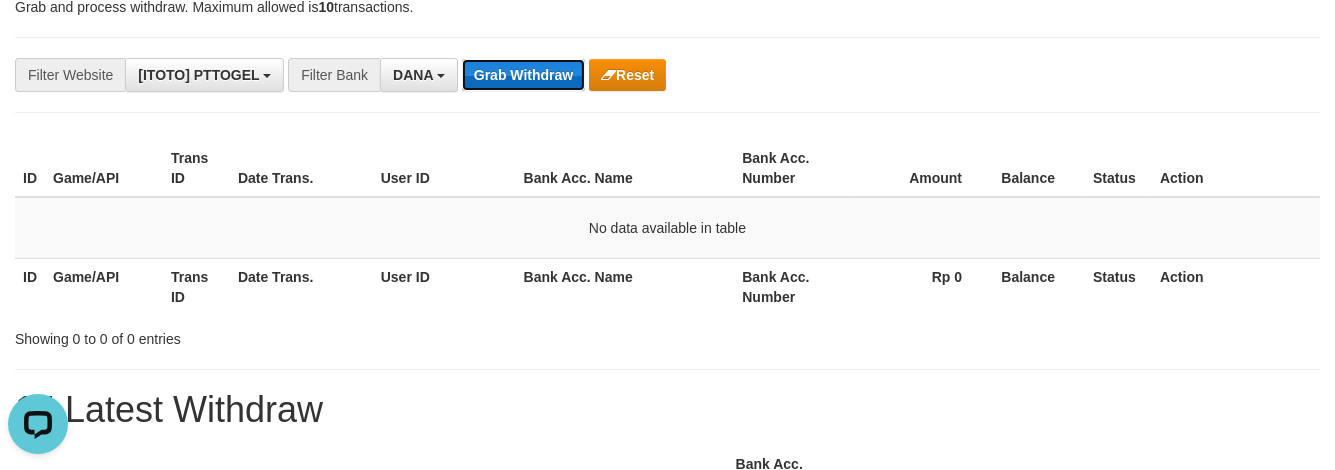 click on "Grab Withdraw" at bounding box center (523, 75) 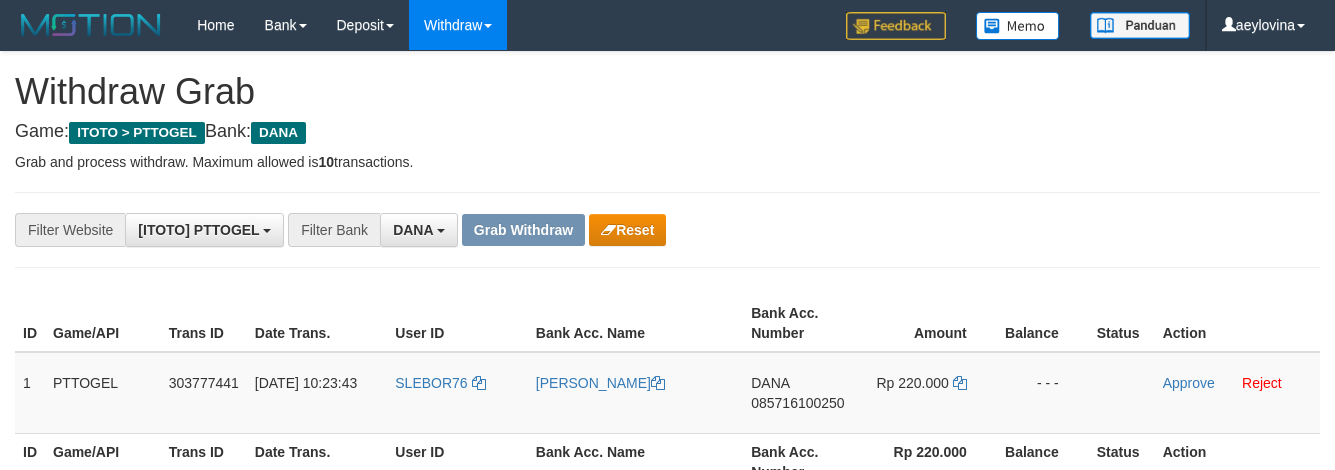 scroll, scrollTop: 0, scrollLeft: 0, axis: both 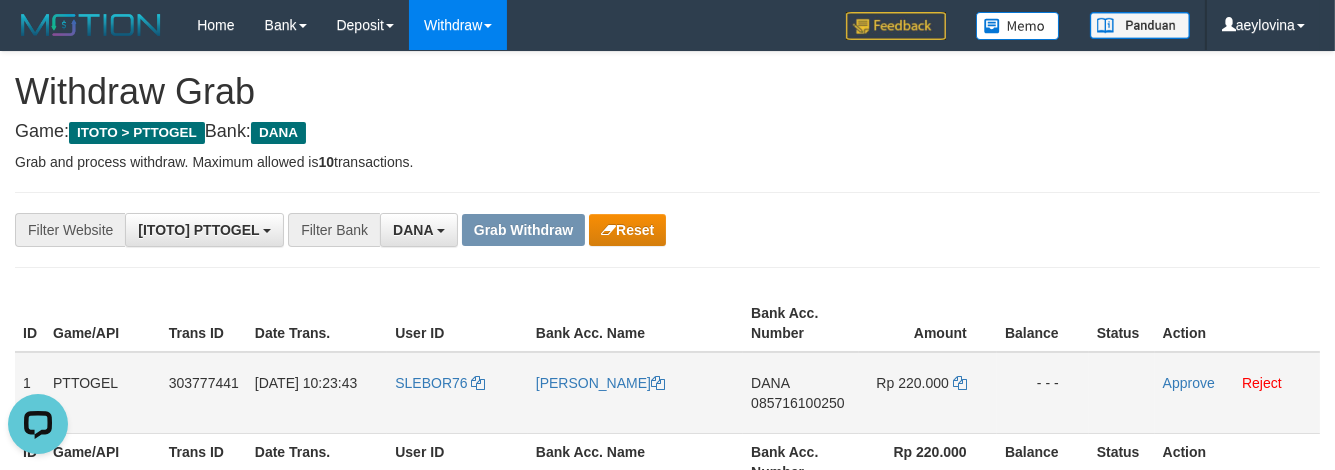 drag, startPoint x: 488, startPoint y: 403, endPoint x: 950, endPoint y: 407, distance: 462.0173 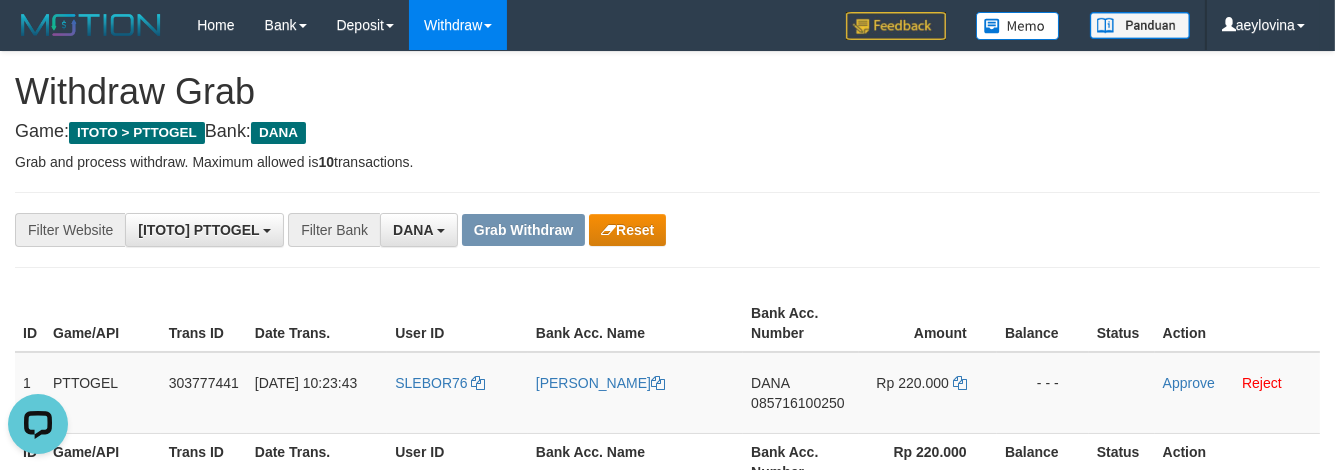 click on "**********" at bounding box center [667, 1043] 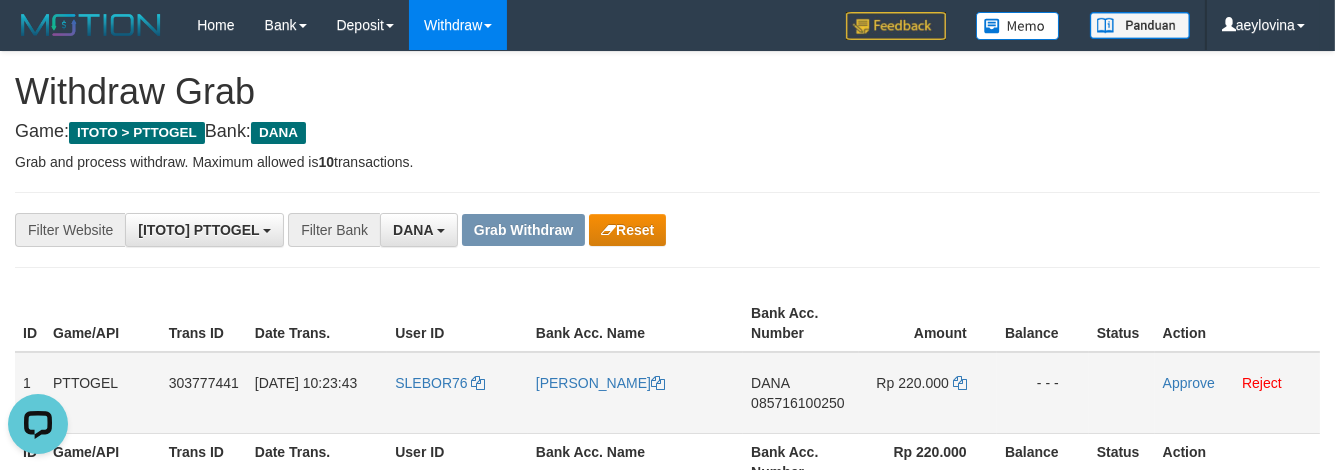 click on "DANA
085716100250" at bounding box center (801, 393) 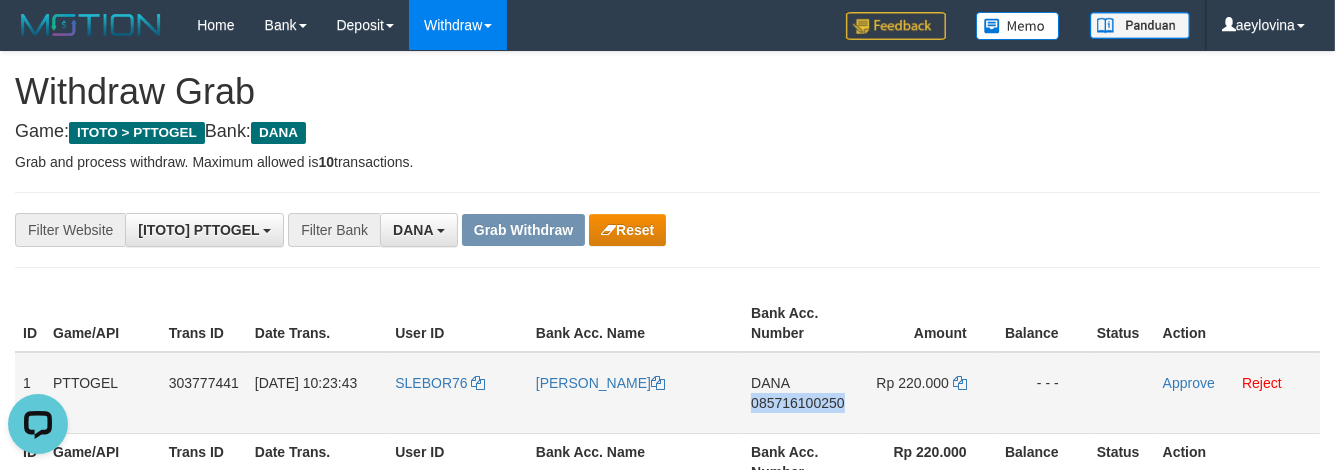 click on "DANA
085716100250" at bounding box center (801, 393) 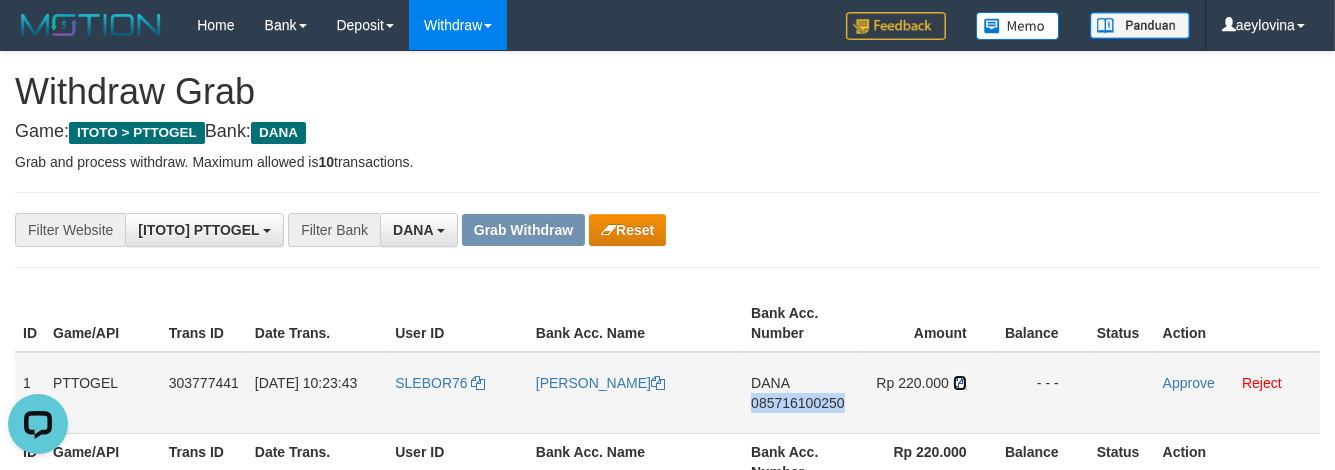 click at bounding box center [960, 383] 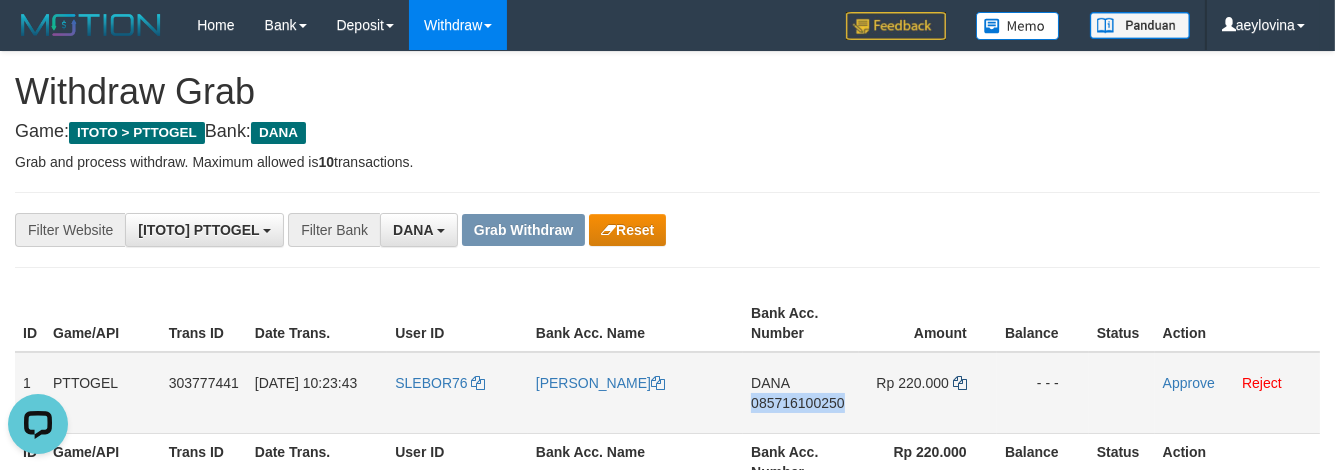 copy on "085716100250" 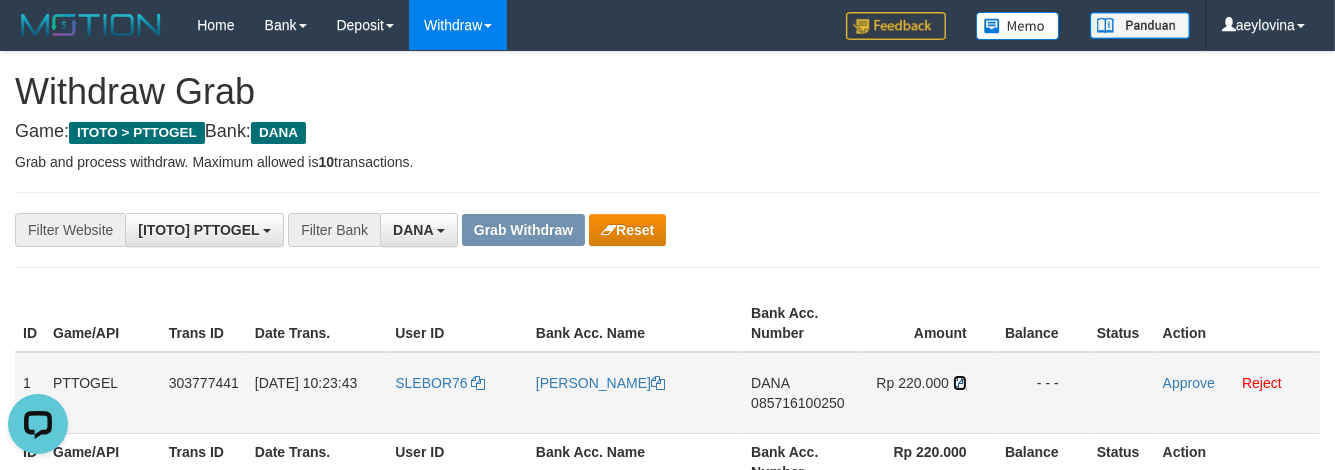click at bounding box center (960, 383) 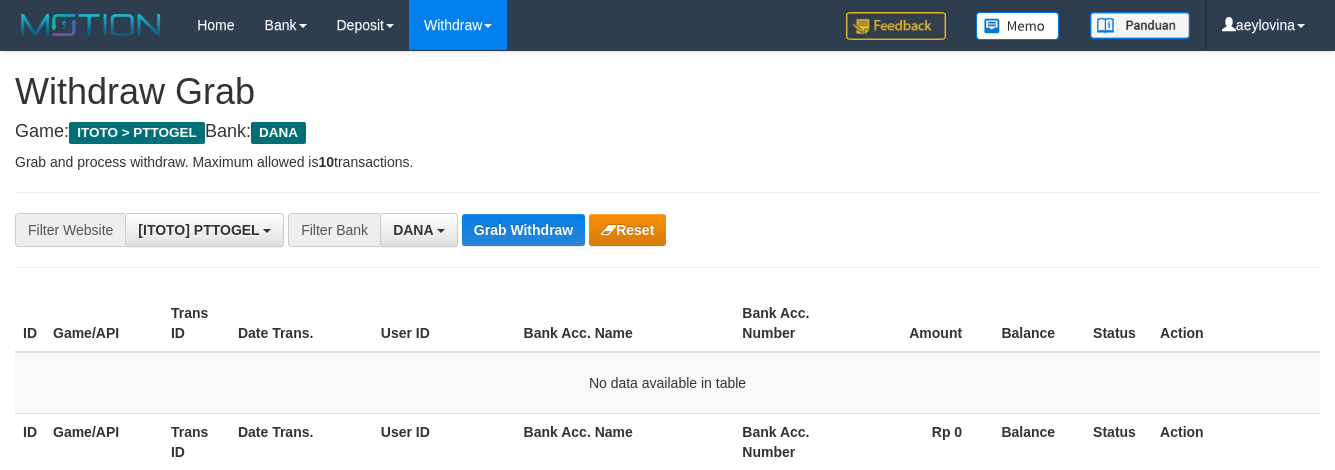 scroll, scrollTop: 0, scrollLeft: 0, axis: both 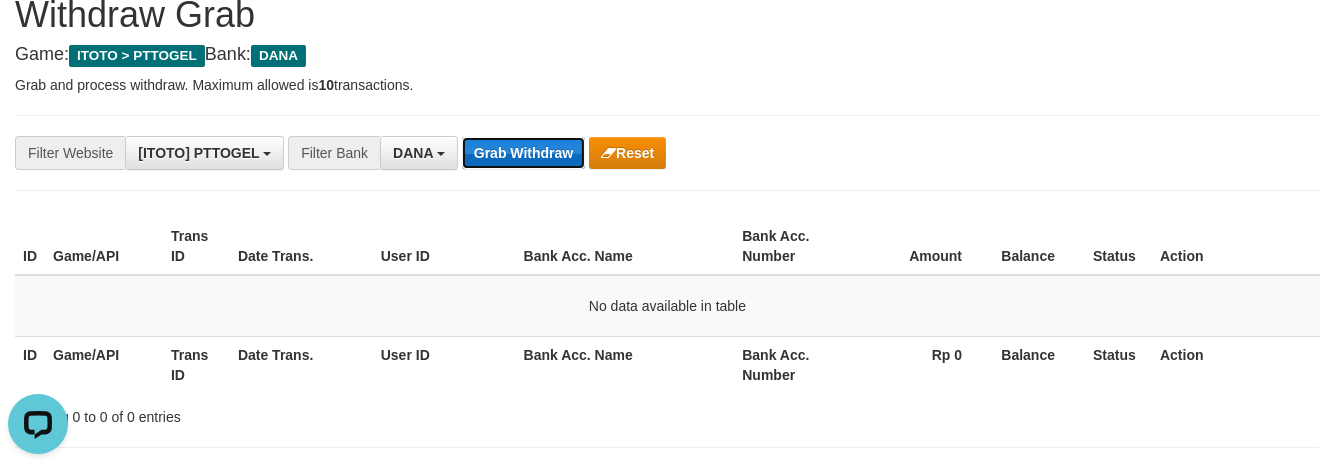 click on "Grab Withdraw" at bounding box center (523, 153) 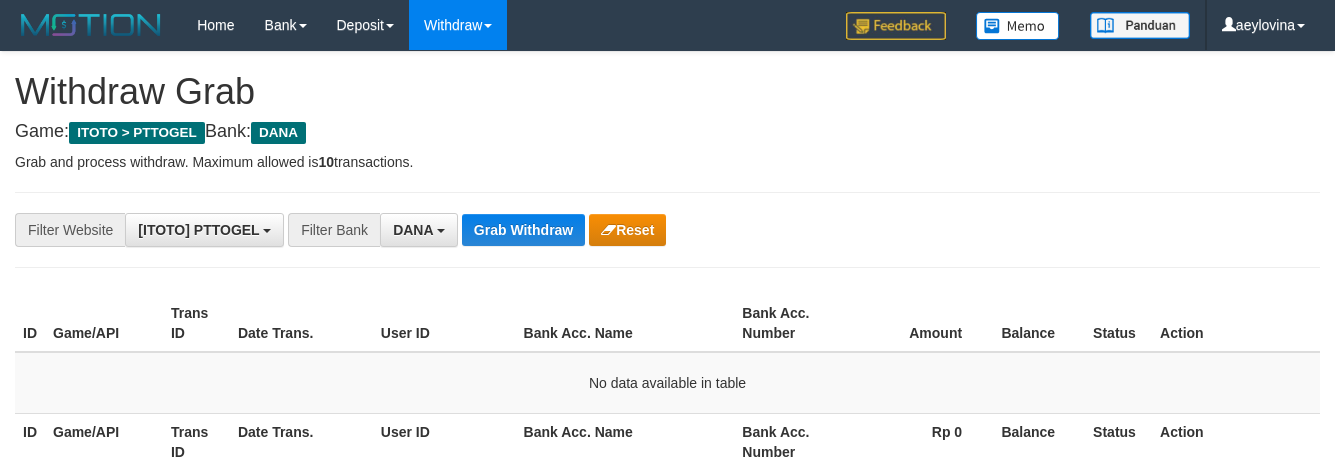 scroll, scrollTop: 50, scrollLeft: 0, axis: vertical 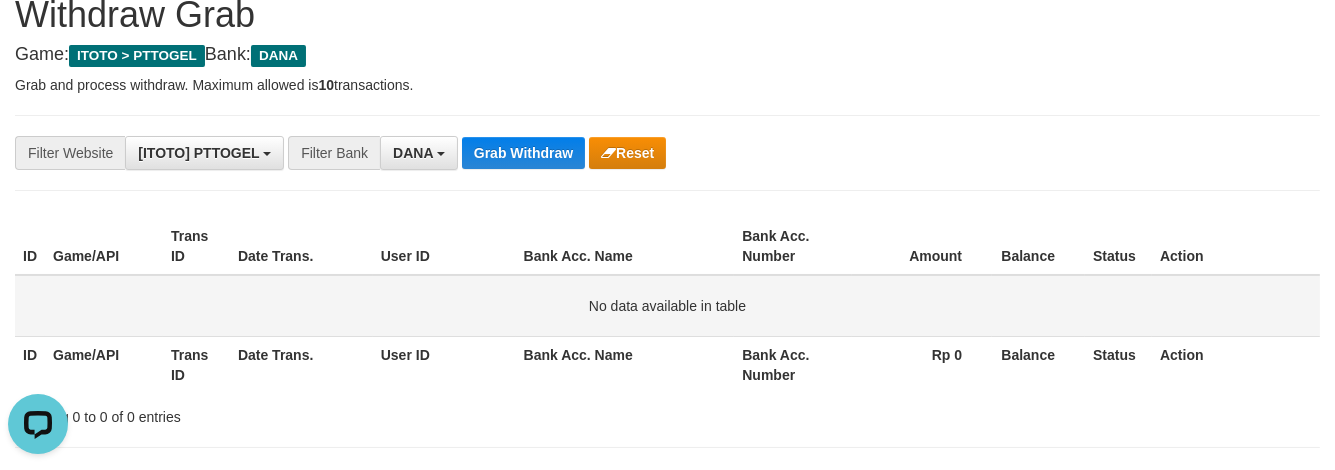 click on "No data available in table" at bounding box center [667, 306] 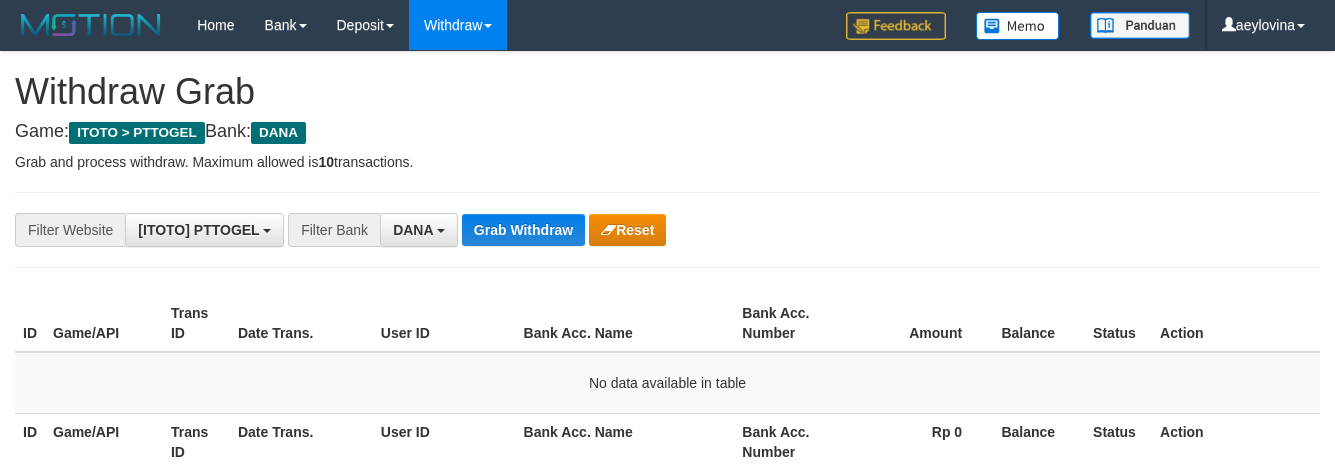 scroll, scrollTop: 77, scrollLeft: 0, axis: vertical 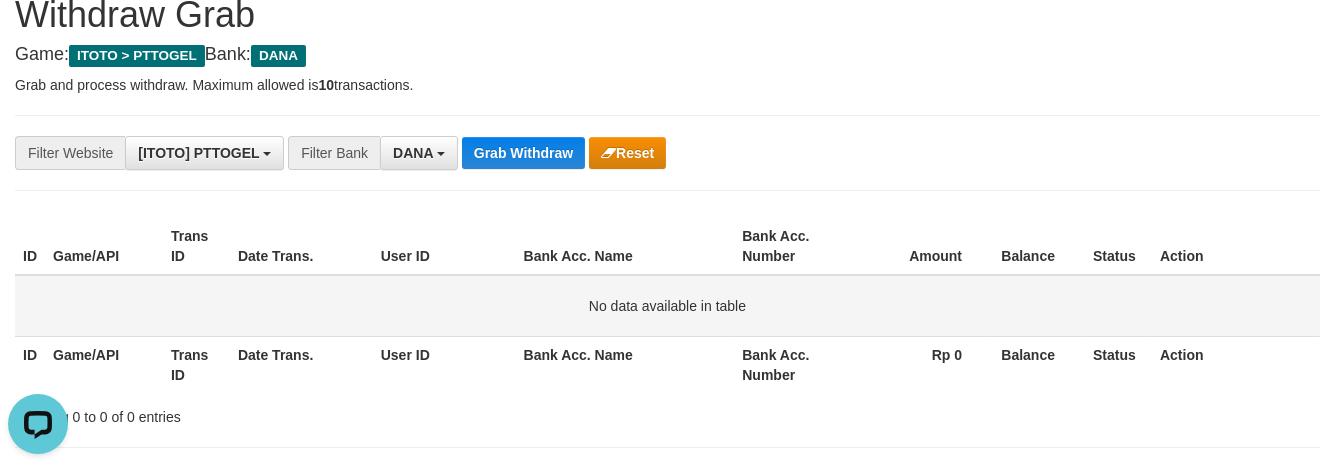 click on "No data available in table" at bounding box center (667, 306) 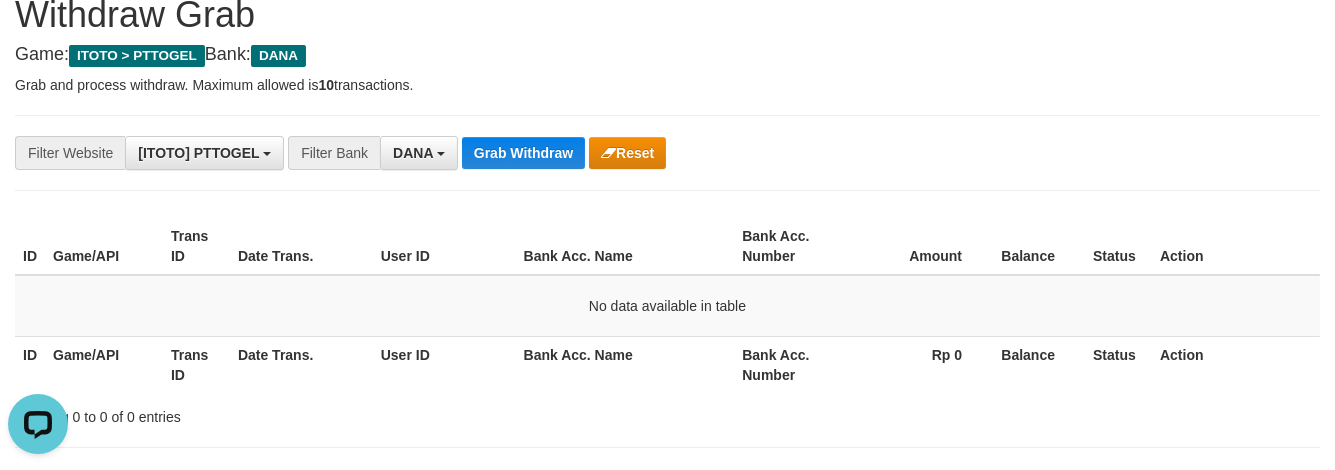 click on "Action" at bounding box center [1236, 364] 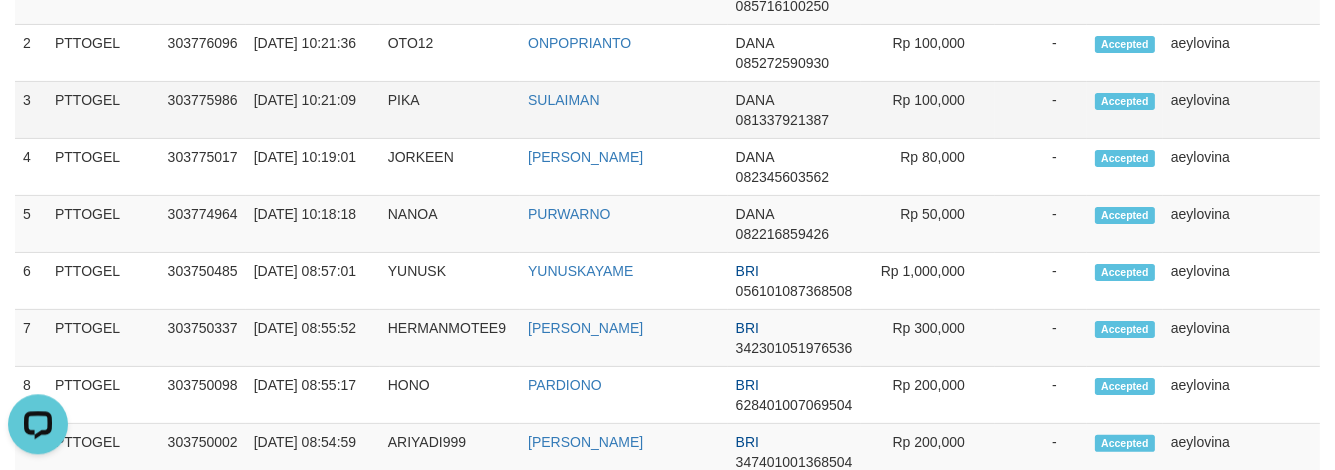 scroll, scrollTop: 671, scrollLeft: 0, axis: vertical 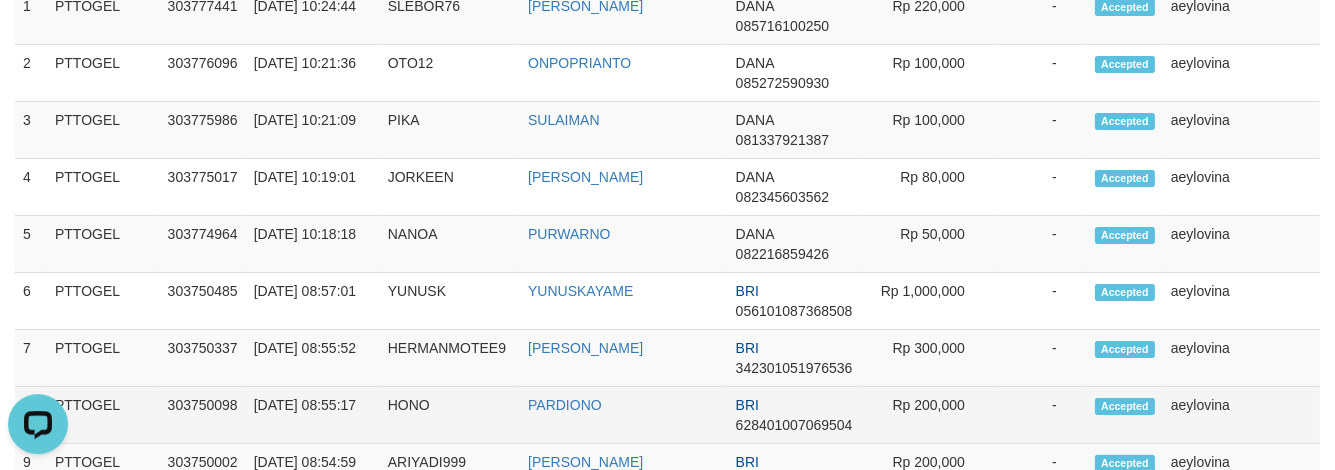 click on "aeylovina" at bounding box center (1241, 415) 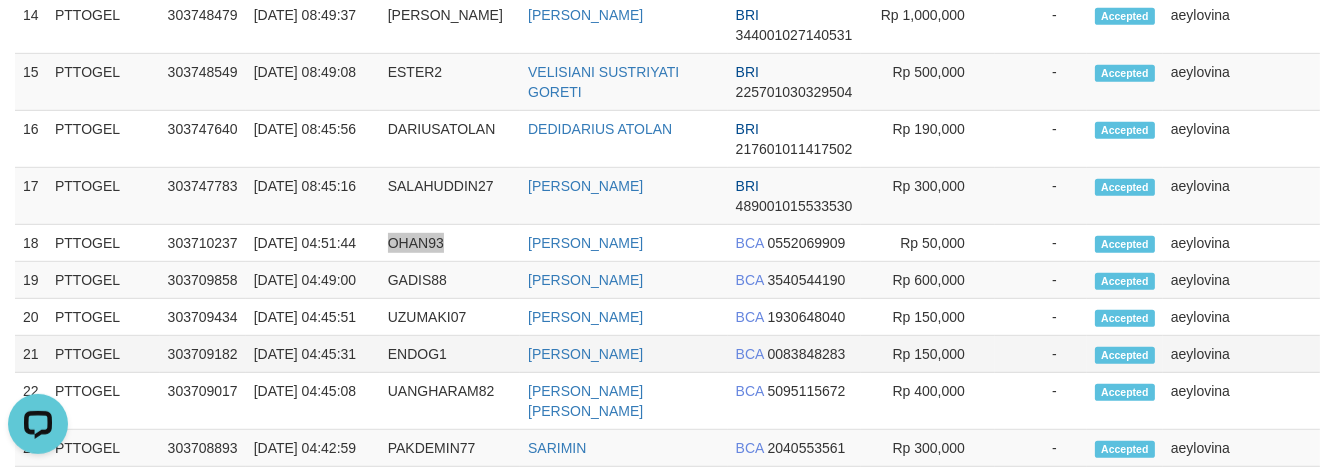 scroll, scrollTop: 1712, scrollLeft: 0, axis: vertical 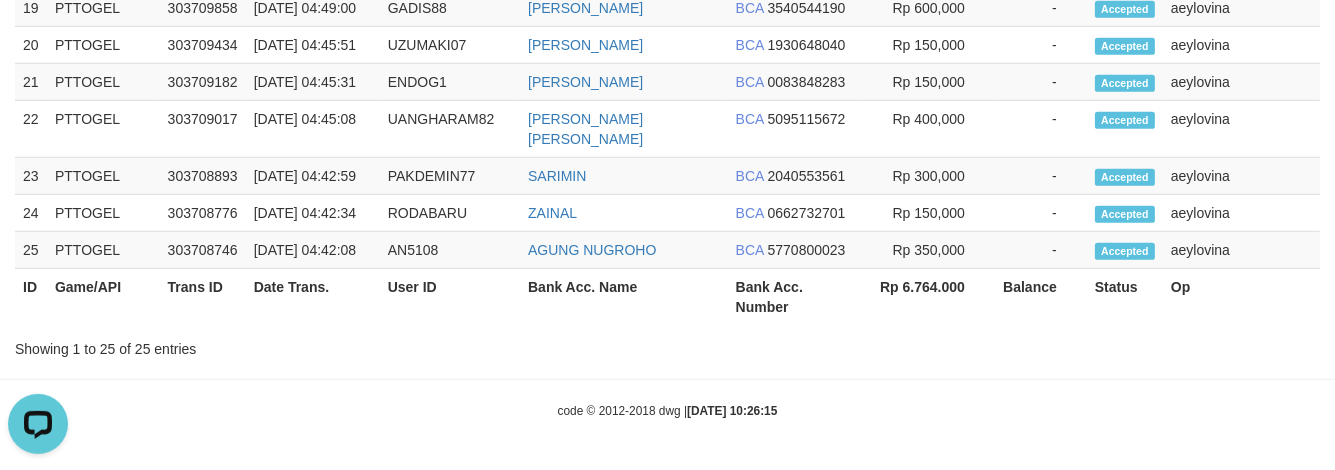 click on "Op" at bounding box center (1241, 297) 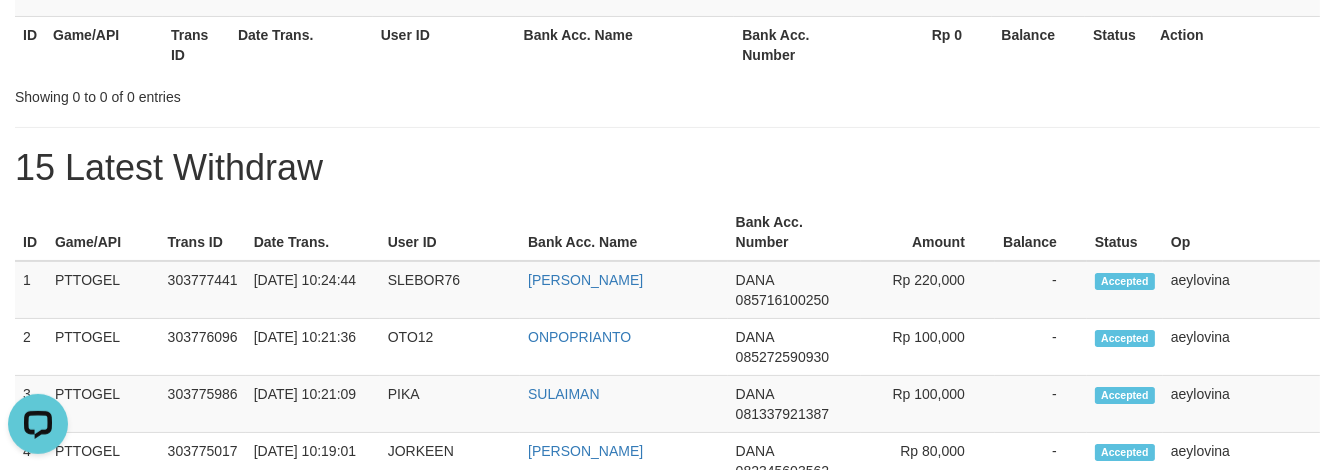 scroll, scrollTop: 87, scrollLeft: 0, axis: vertical 